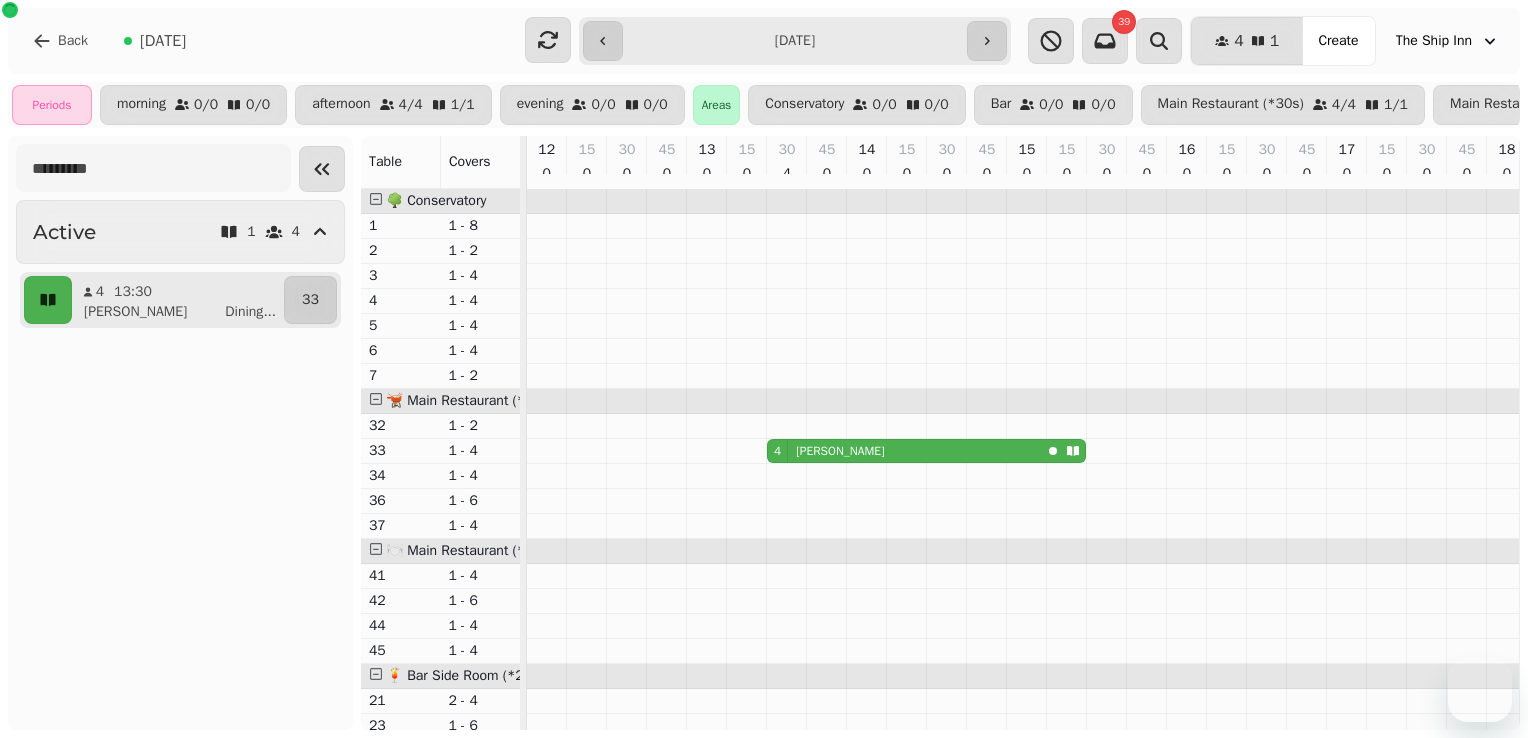 scroll, scrollTop: 0, scrollLeft: 0, axis: both 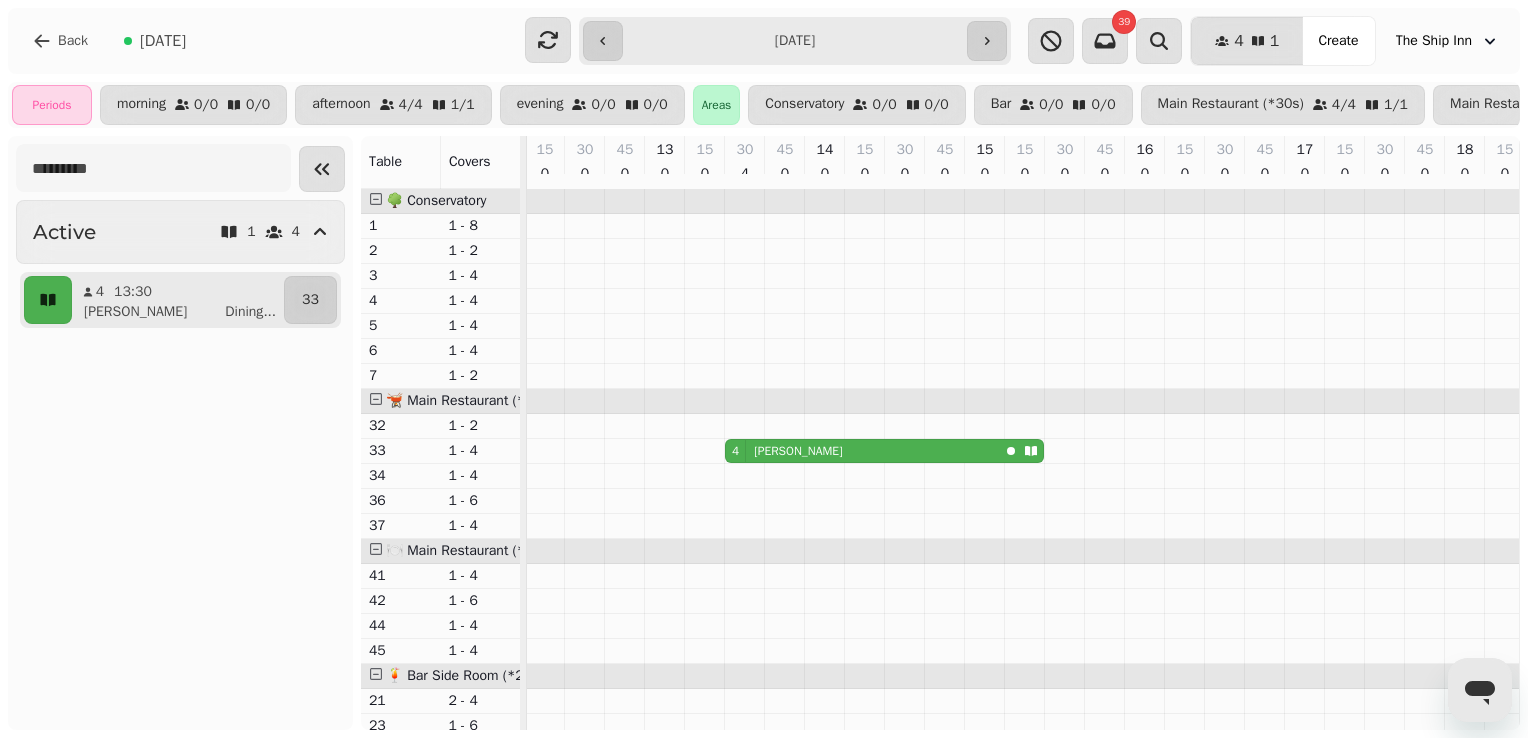 click on "**********" at bounding box center (794, 41) 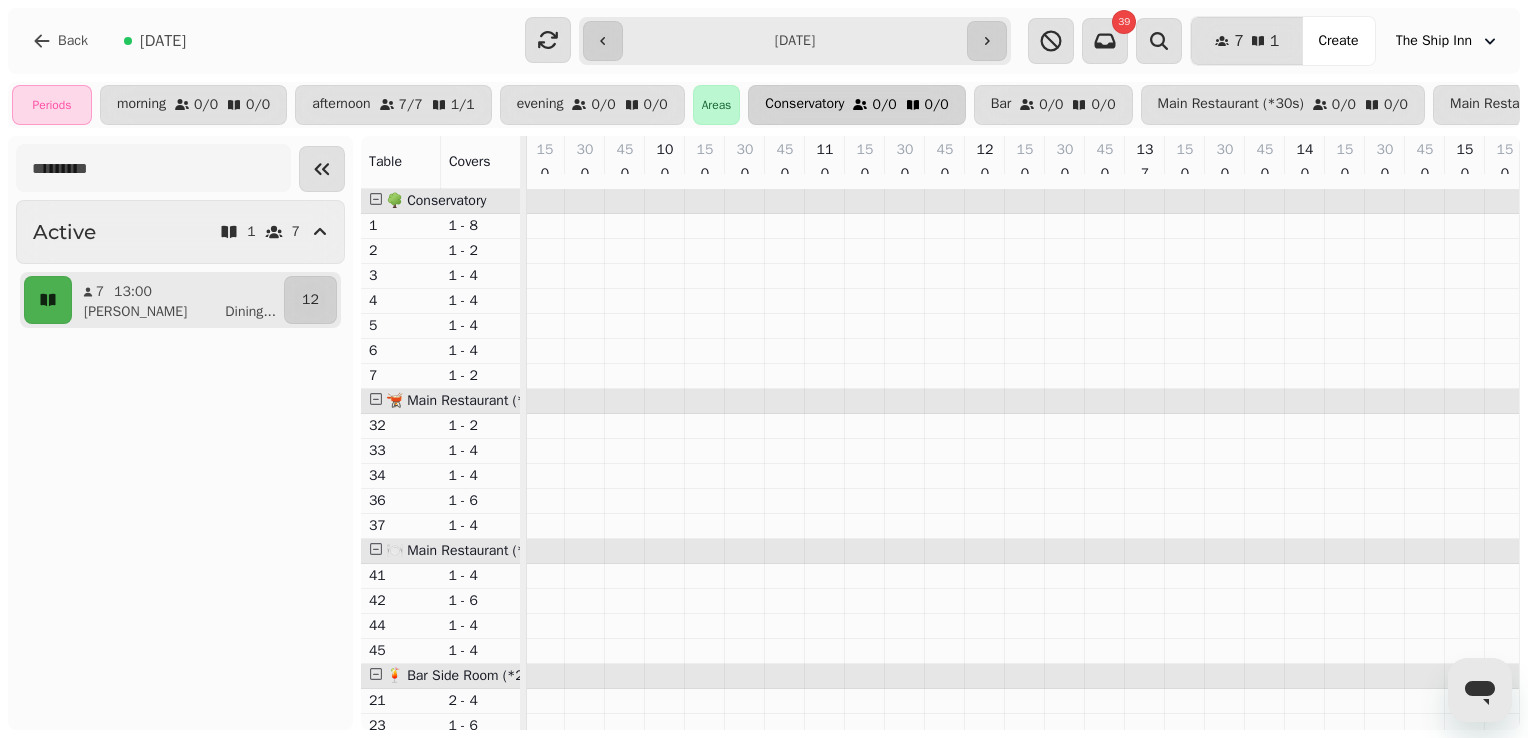 scroll, scrollTop: 0, scrollLeft: 522, axis: horizontal 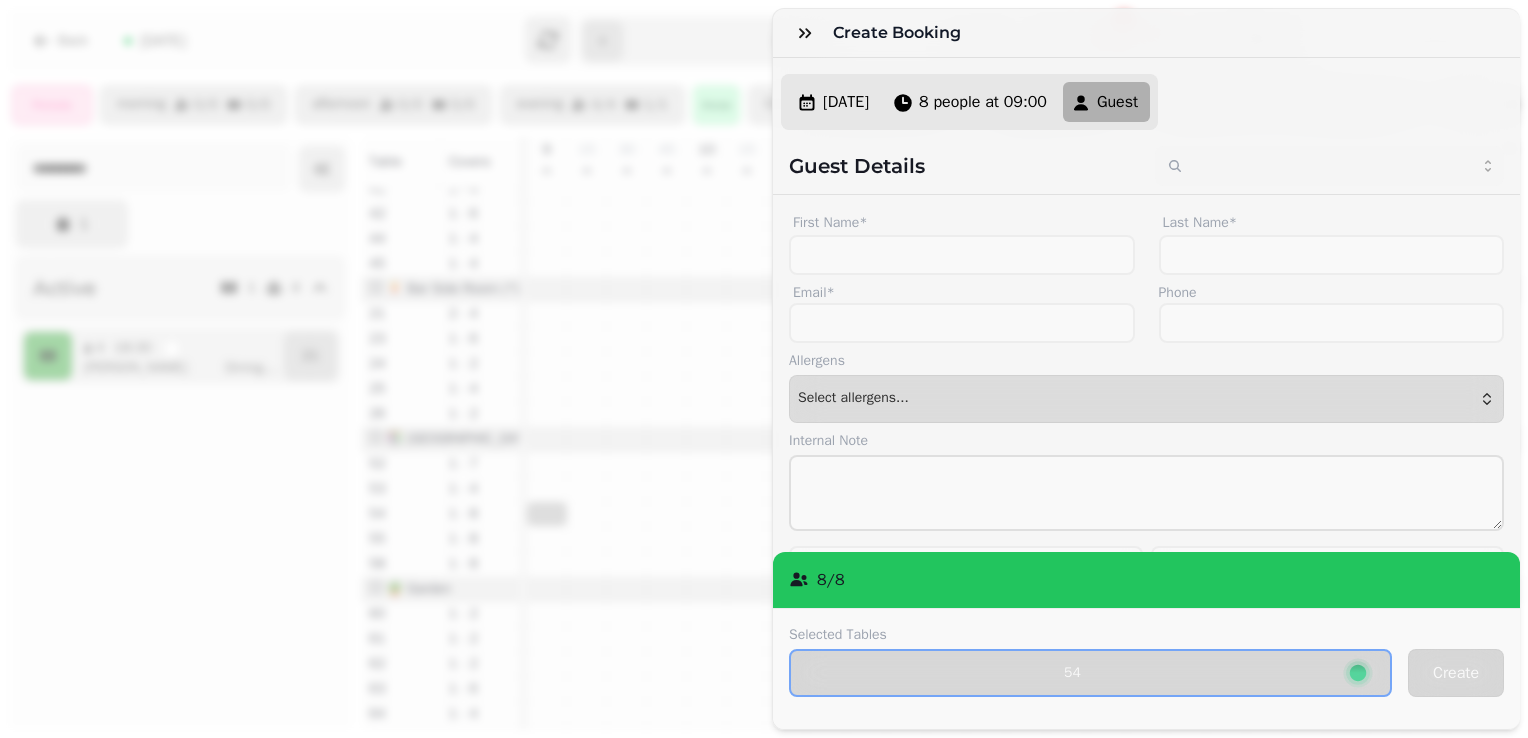click on "Create Booking Sun, Aug 10, 25 8 people at 09:00 Guest Guest Details First Name* Last Name* Email* Phone Allergens Allergens Milk Eggs Fish Molluscs Crustaceans Lupin Gluten Nuts Tree nuts Sesame Celery Soya Sulphur dioxide Mustard Continue ( Select allergens... ) Select allergens... Internal Note Locked Lock the booking to prevent further changes and stop updates Wheelchair One or more members of party requires wheelchair access Buggy One or more members of party requires buggy access Highchair One or more members of party requires a highchair Marketing opt-in Does user agree to opt into marketing? Confirmation email Guest shall receive email confirmation of this change 8 / 8 Selected Tables 54   Create" at bounding box center [764, 385] 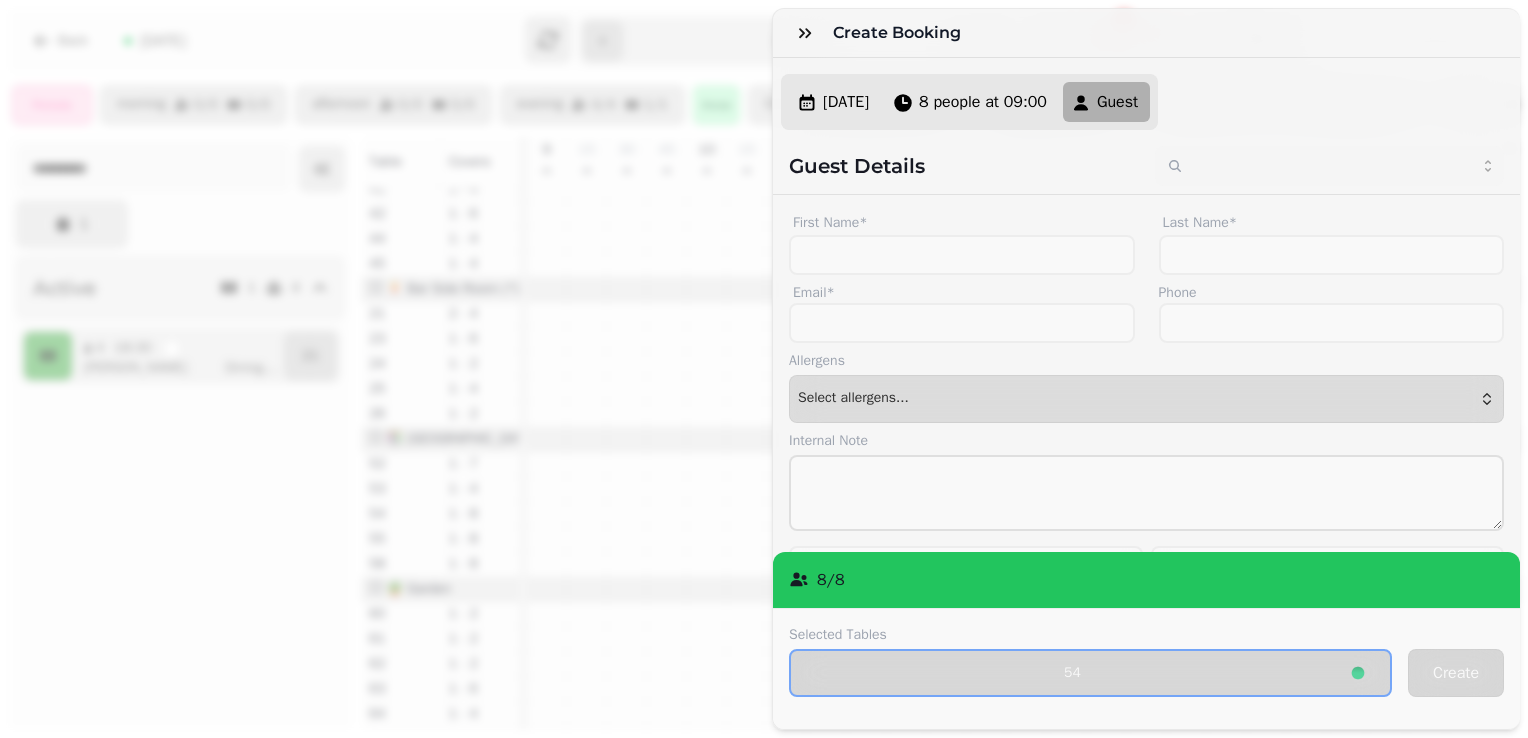 click on "Create Booking Sun, Aug 10, 25 8 people at 09:00 Guest Guest Details First Name* Last Name* Email* Phone Allergens Allergens Milk Eggs Fish Molluscs Crustaceans Lupin Gluten Nuts Tree nuts Sesame Celery Soya Sulphur dioxide Mustard Continue ( Select allergens... ) Select allergens... Internal Note Locked Lock the booking to prevent further changes and stop updates Wheelchair One or more members of party requires wheelchair access Buggy One or more members of party requires buggy access Highchair One or more members of party requires a highchair Marketing opt-in Does user agree to opt into marketing? Confirmation email Guest shall receive email confirmation of this change 8 / 8 Selected Tables 54   Create" at bounding box center [764, 385] 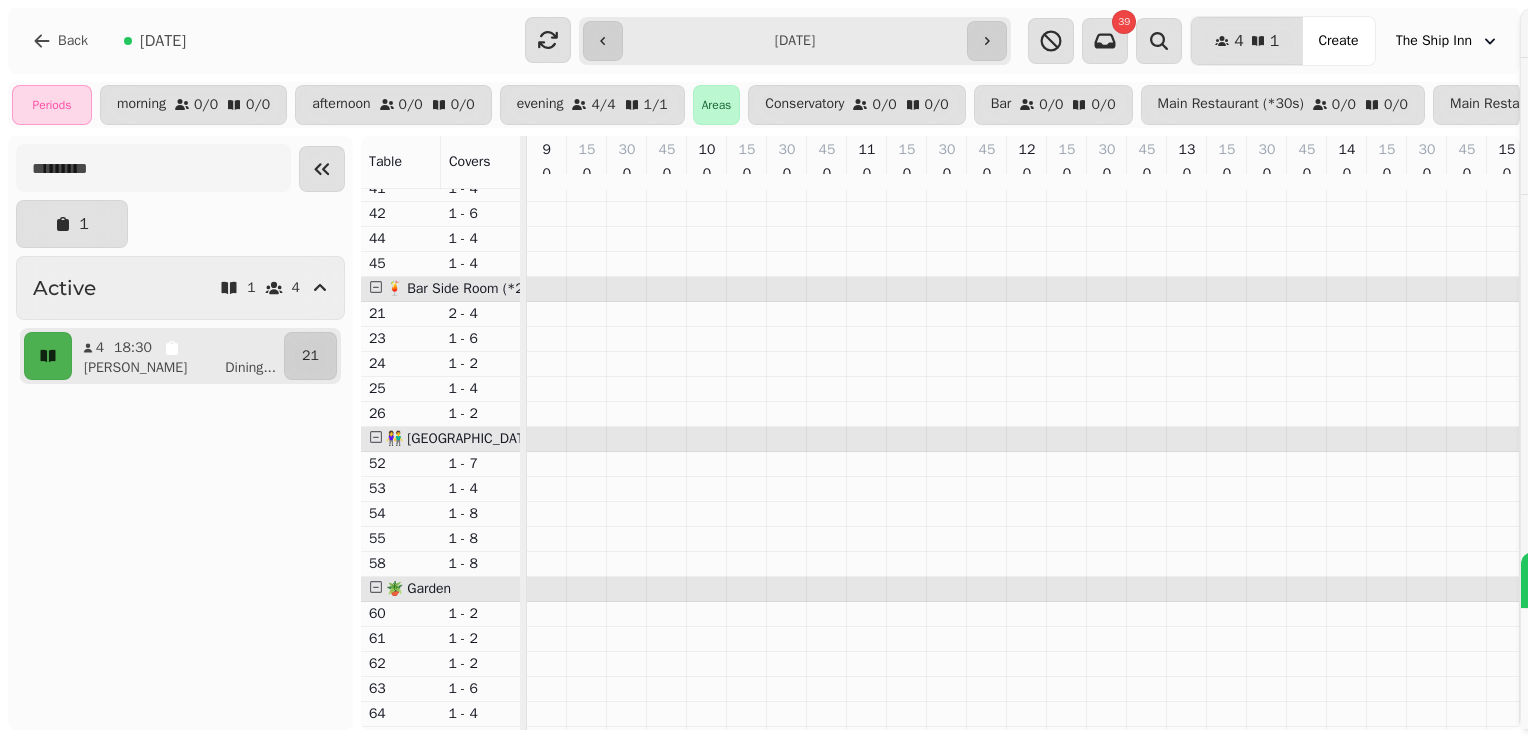 click at bounding box center (764, 369) 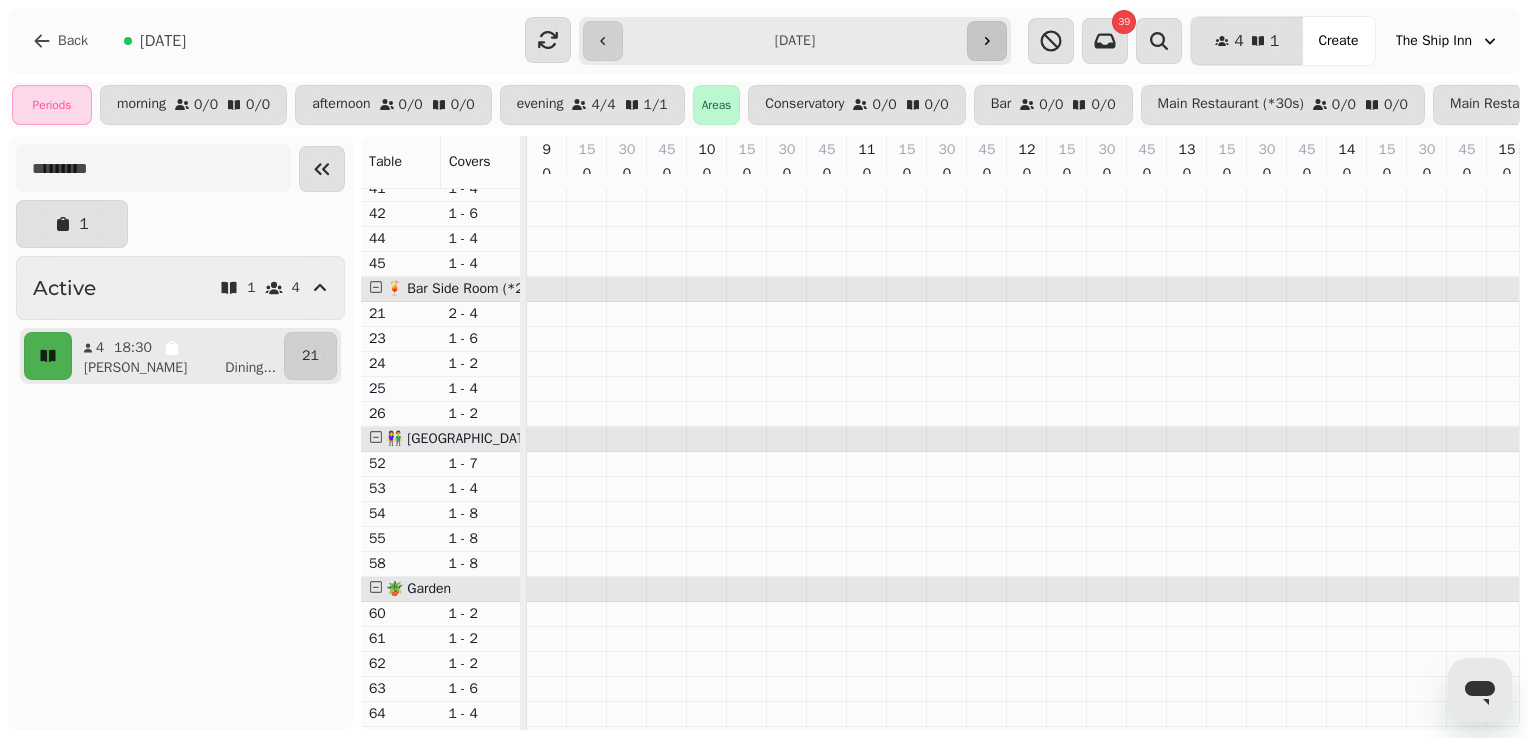 click at bounding box center (987, 41) 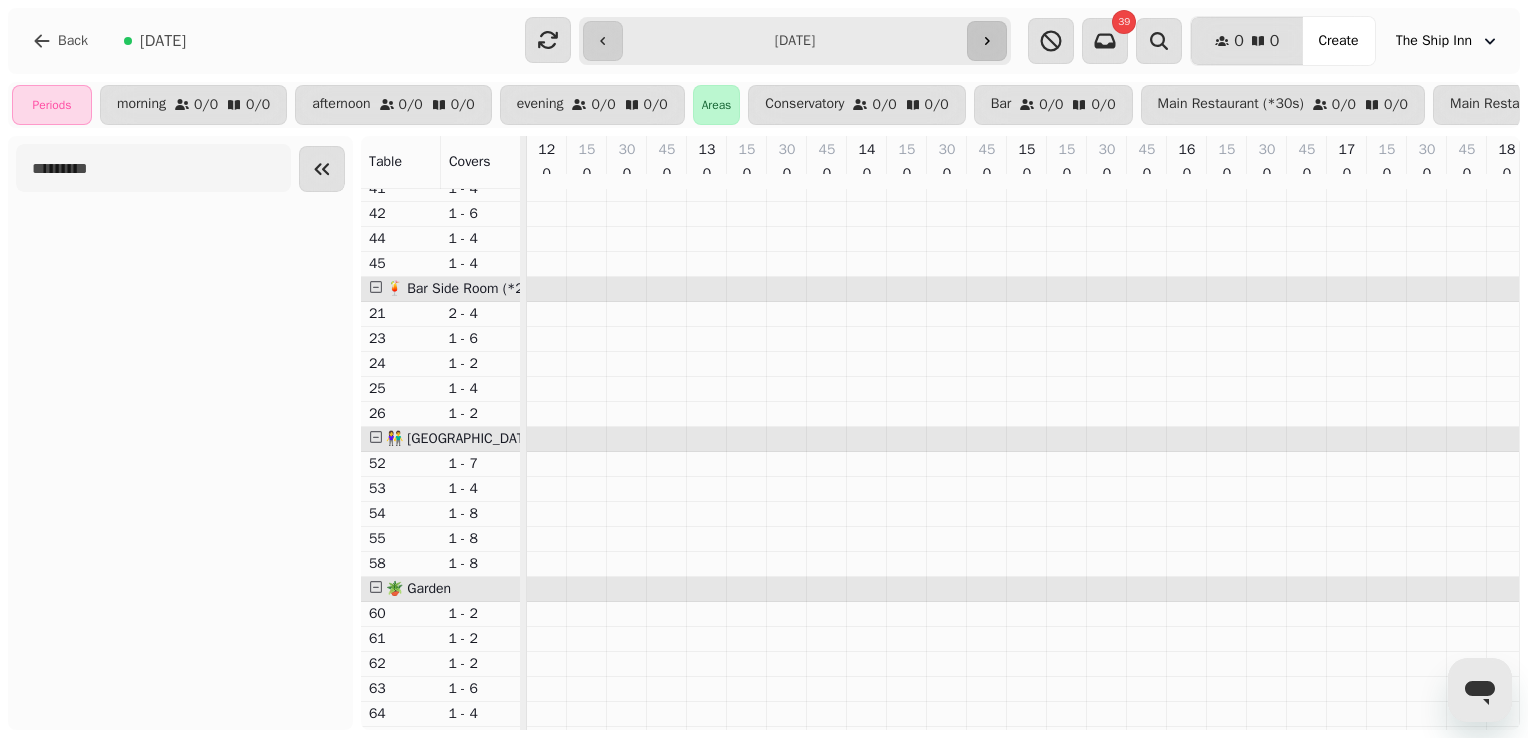 scroll, scrollTop: 0, scrollLeft: 42, axis: horizontal 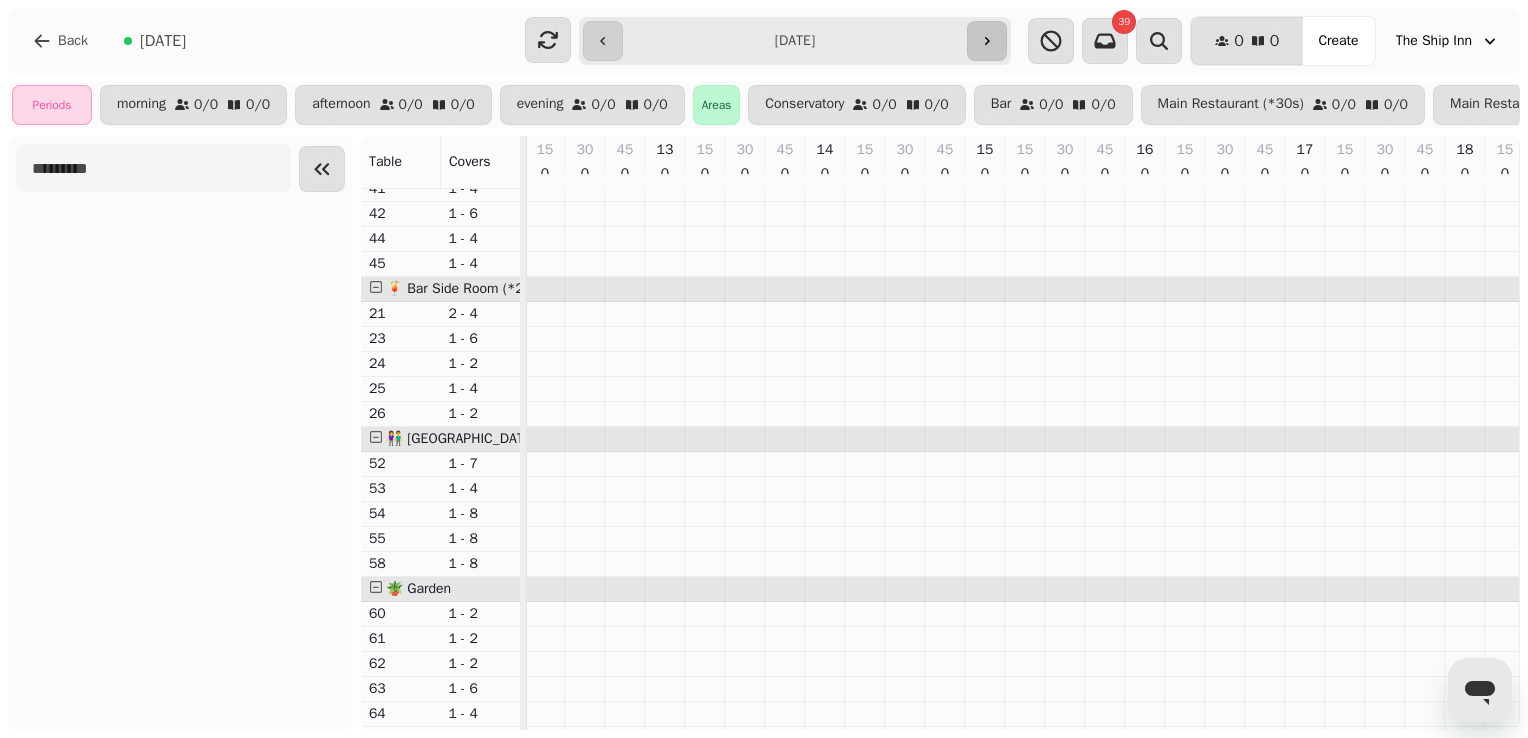 click at bounding box center (987, 41) 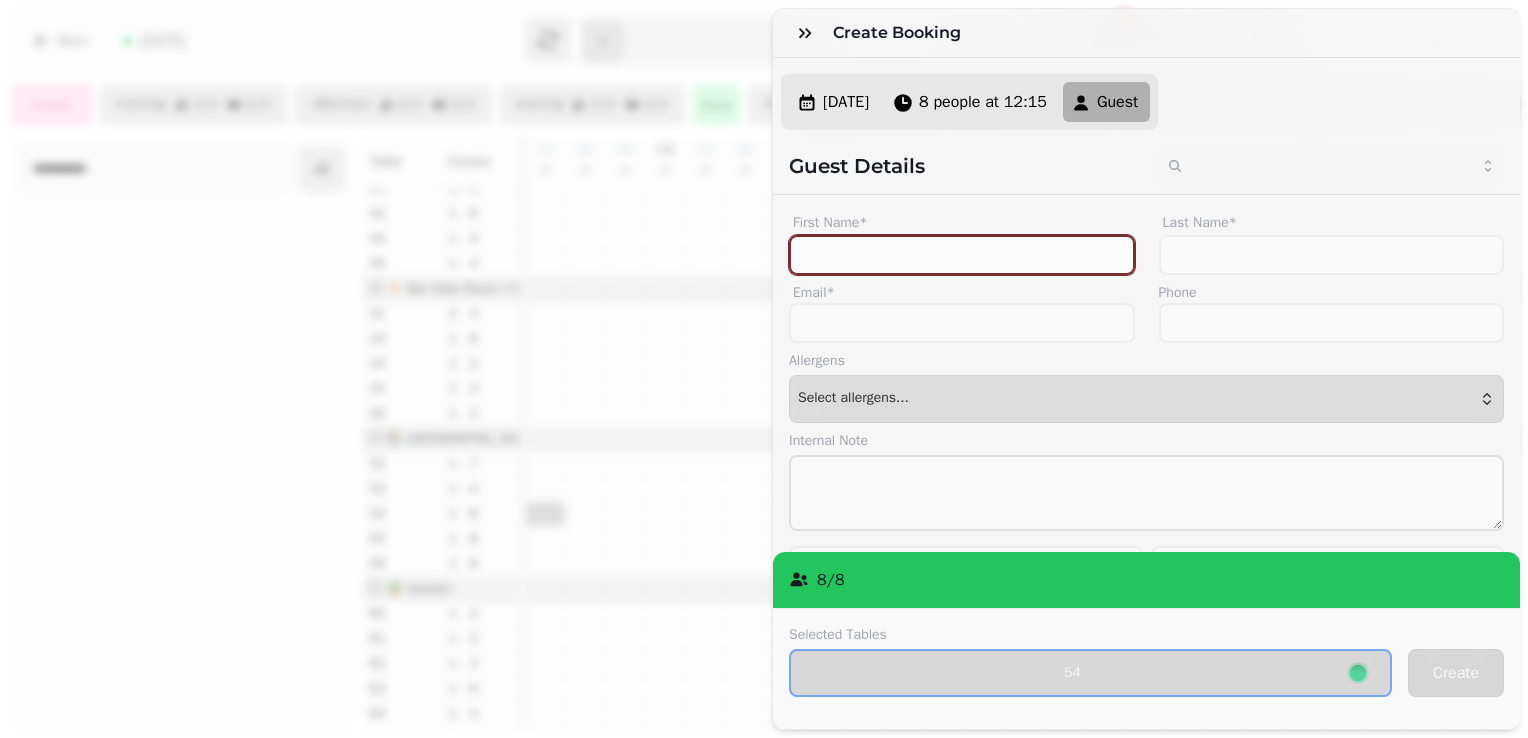 click on "First Name*" at bounding box center (962, 255) 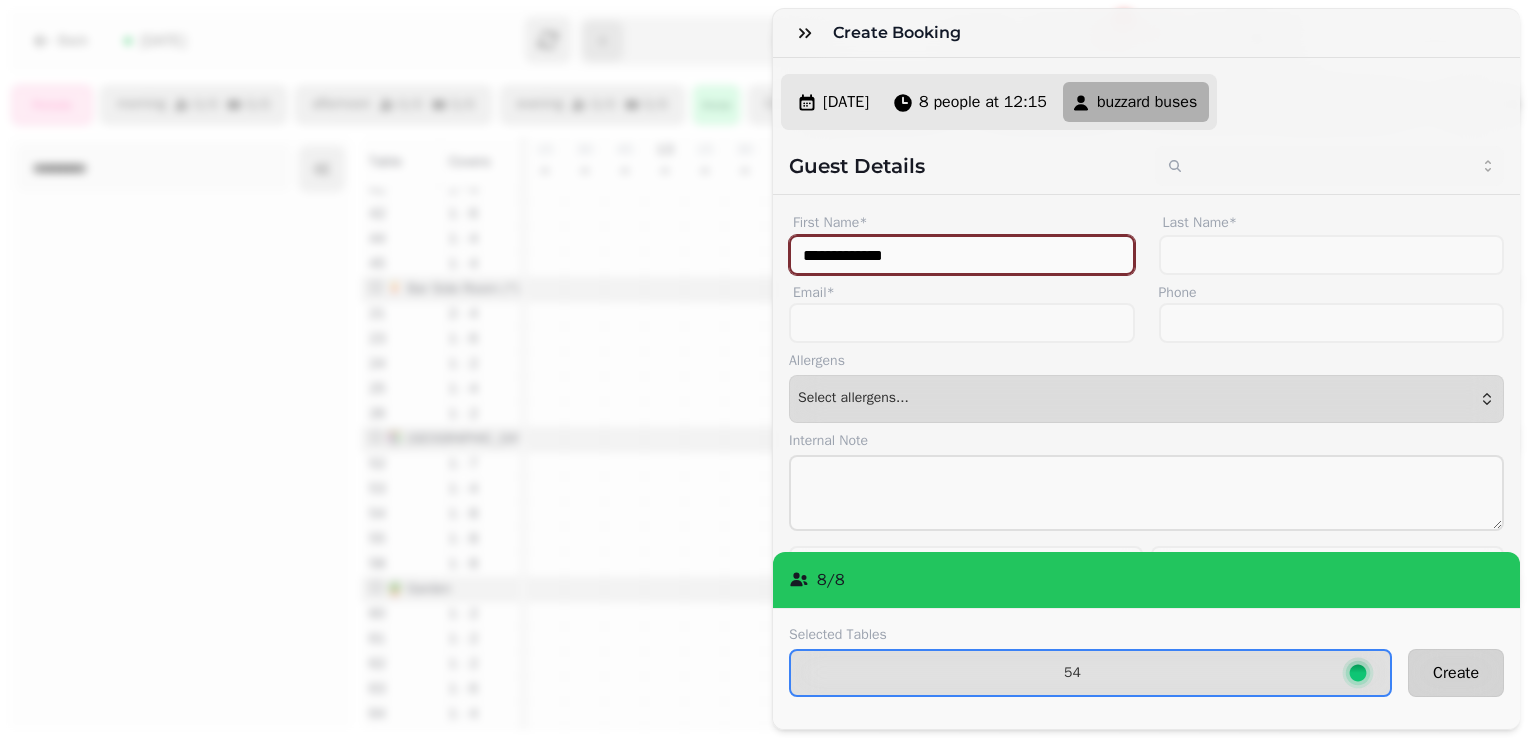 type on "**********" 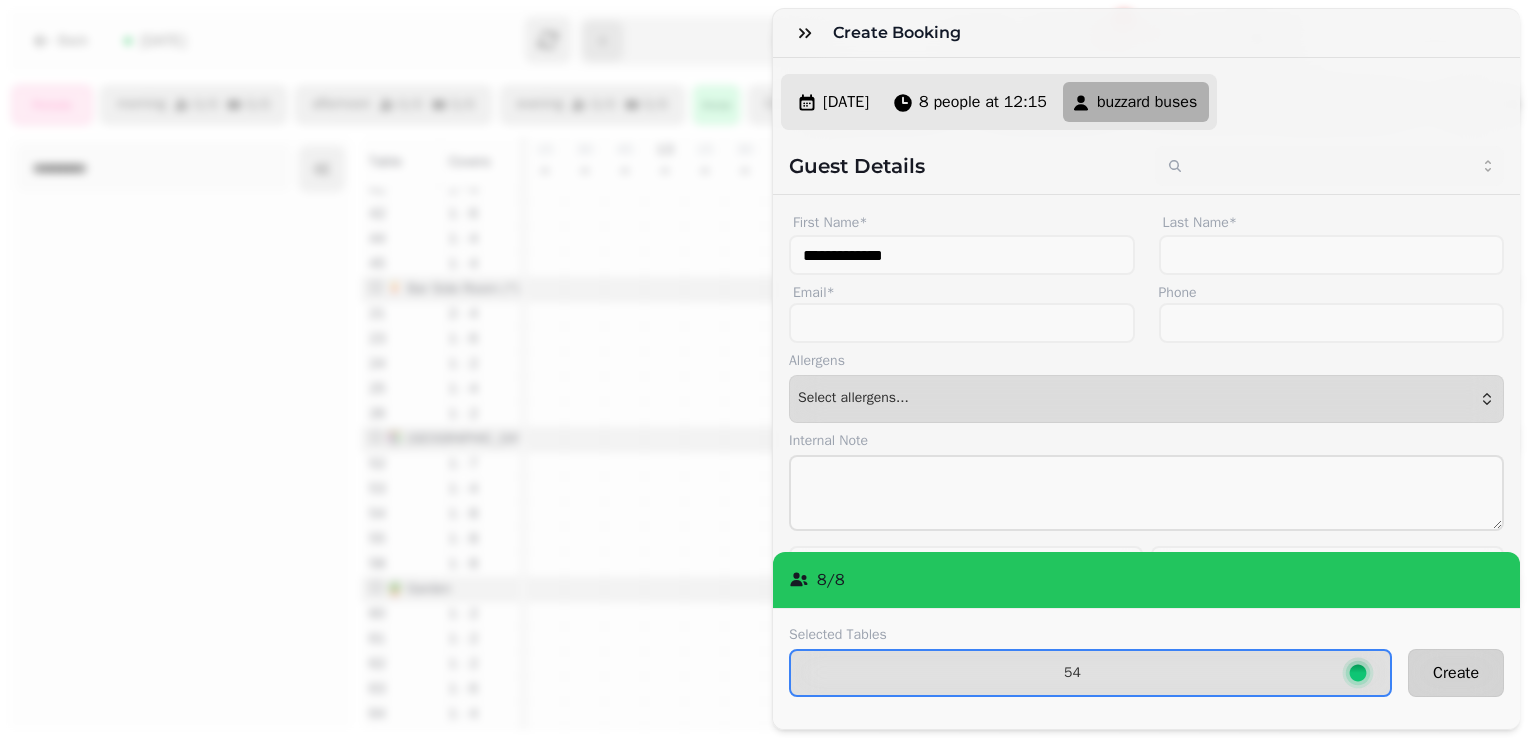 click on "Create" at bounding box center (1456, 673) 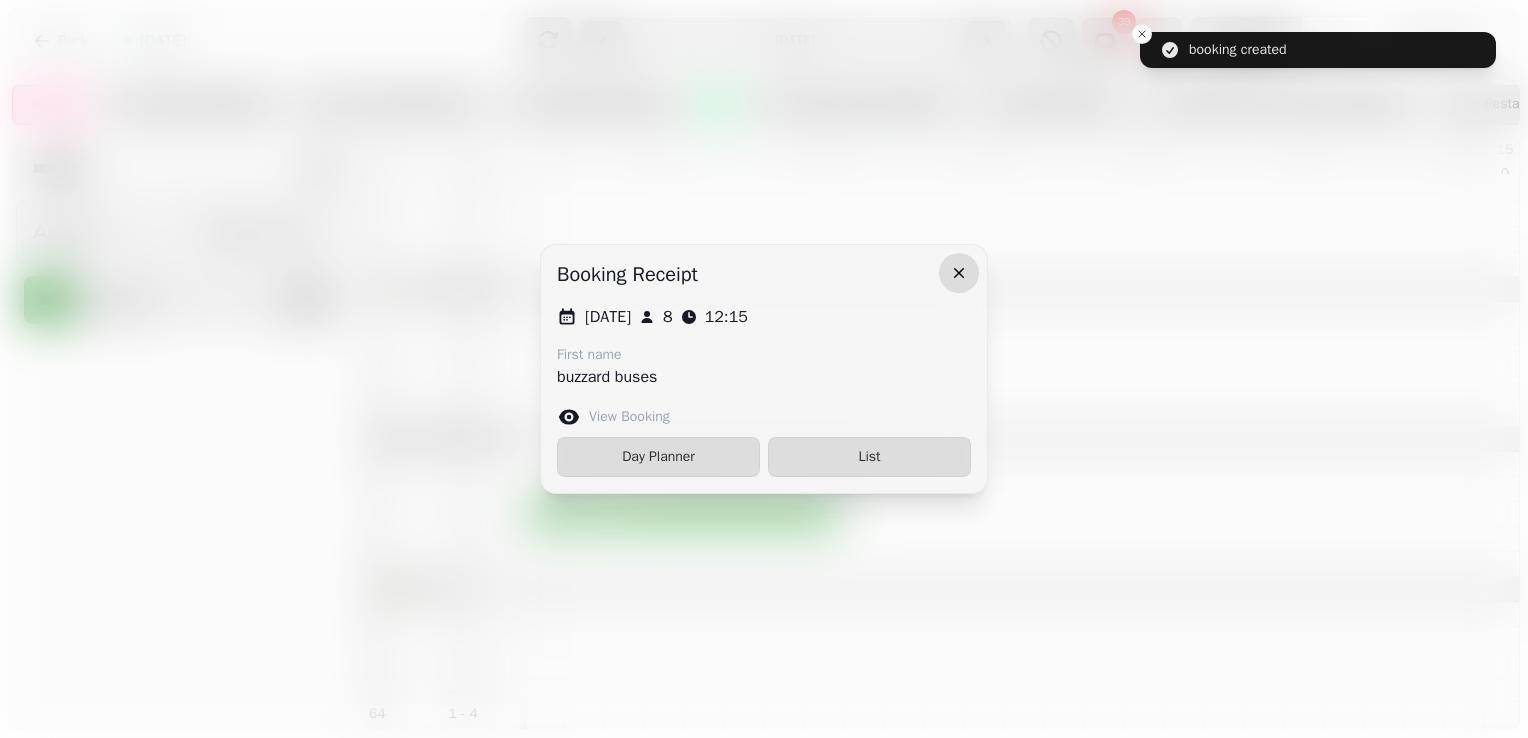click 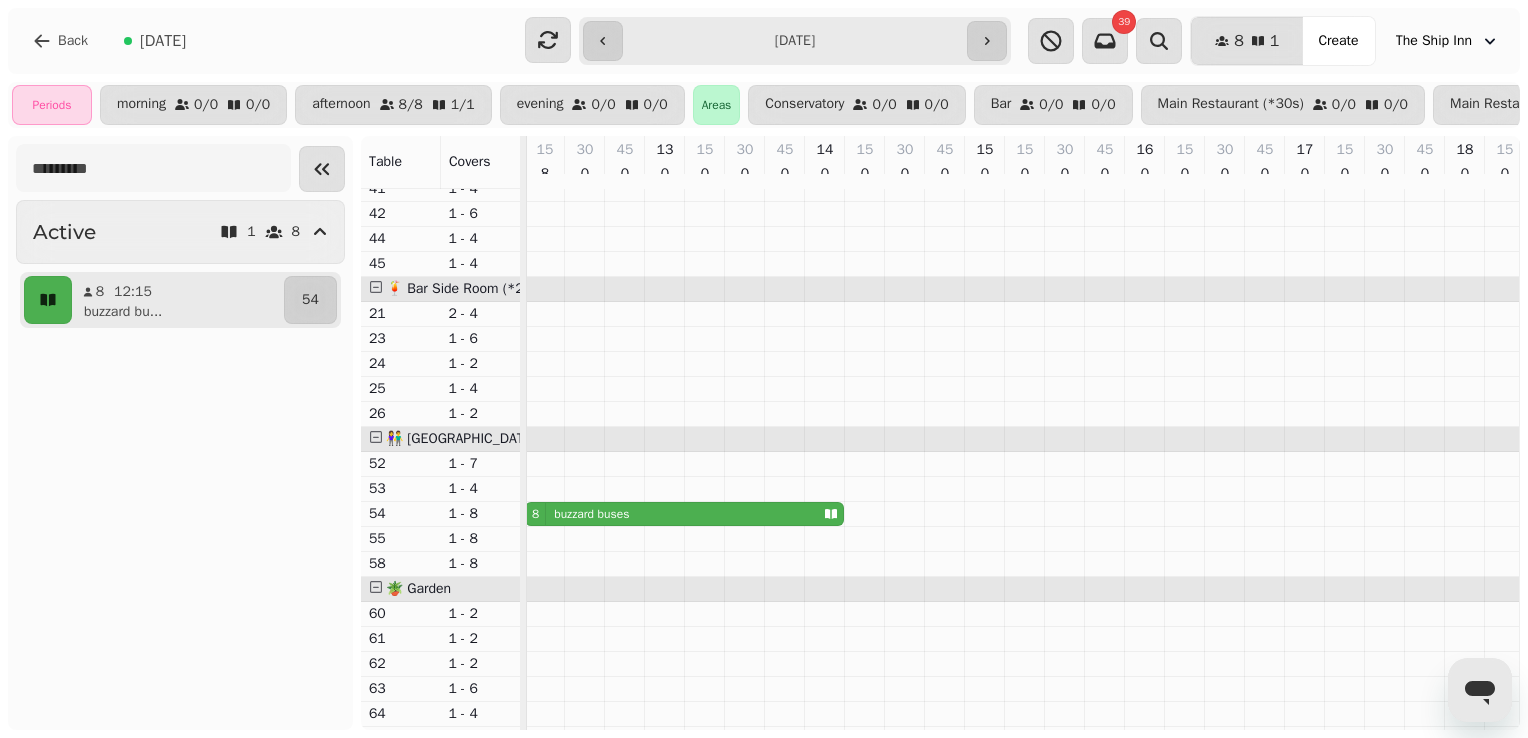 click on "**********" at bounding box center [794, 41] 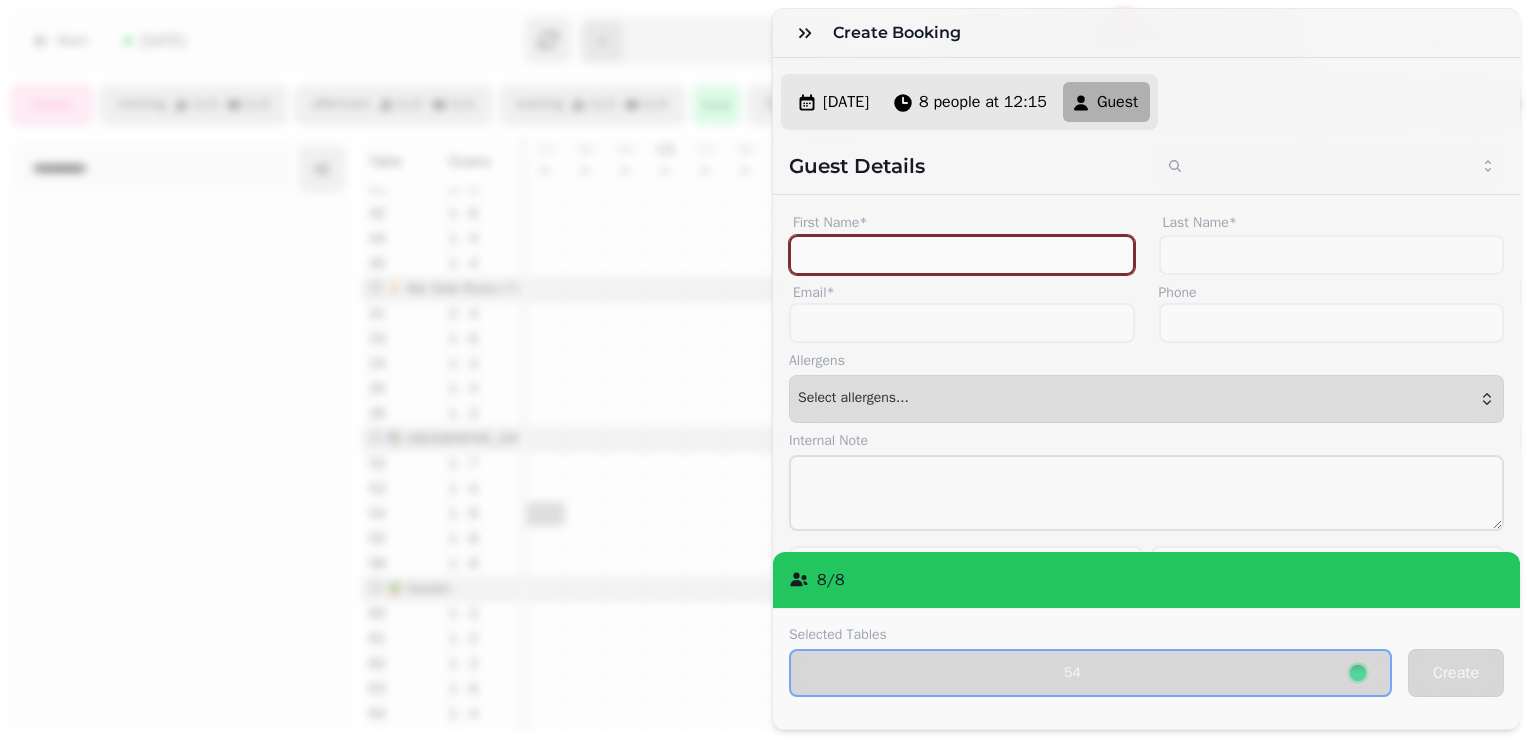 click on "First Name*" at bounding box center (962, 255) 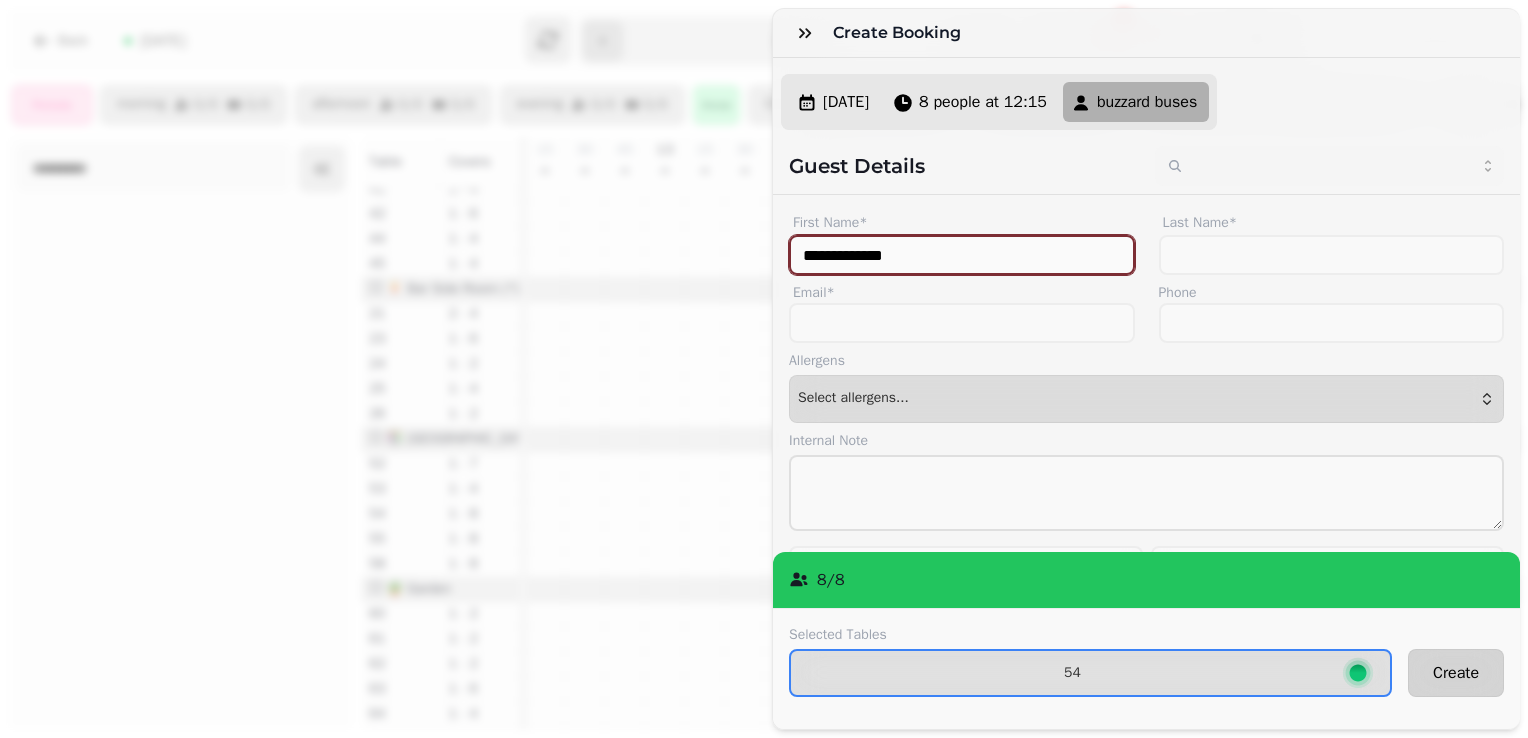 type on "**********" 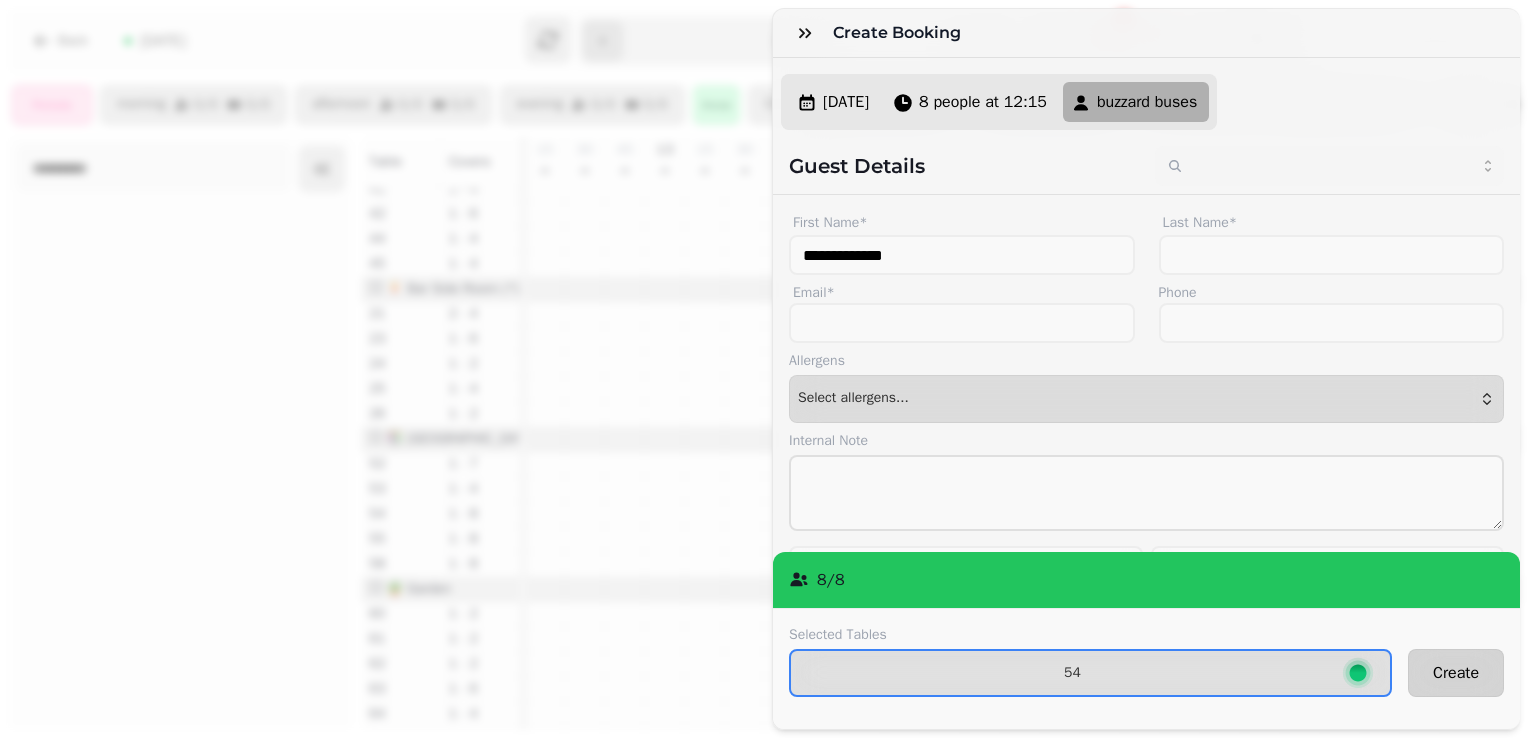 click on "Create" at bounding box center [1456, 673] 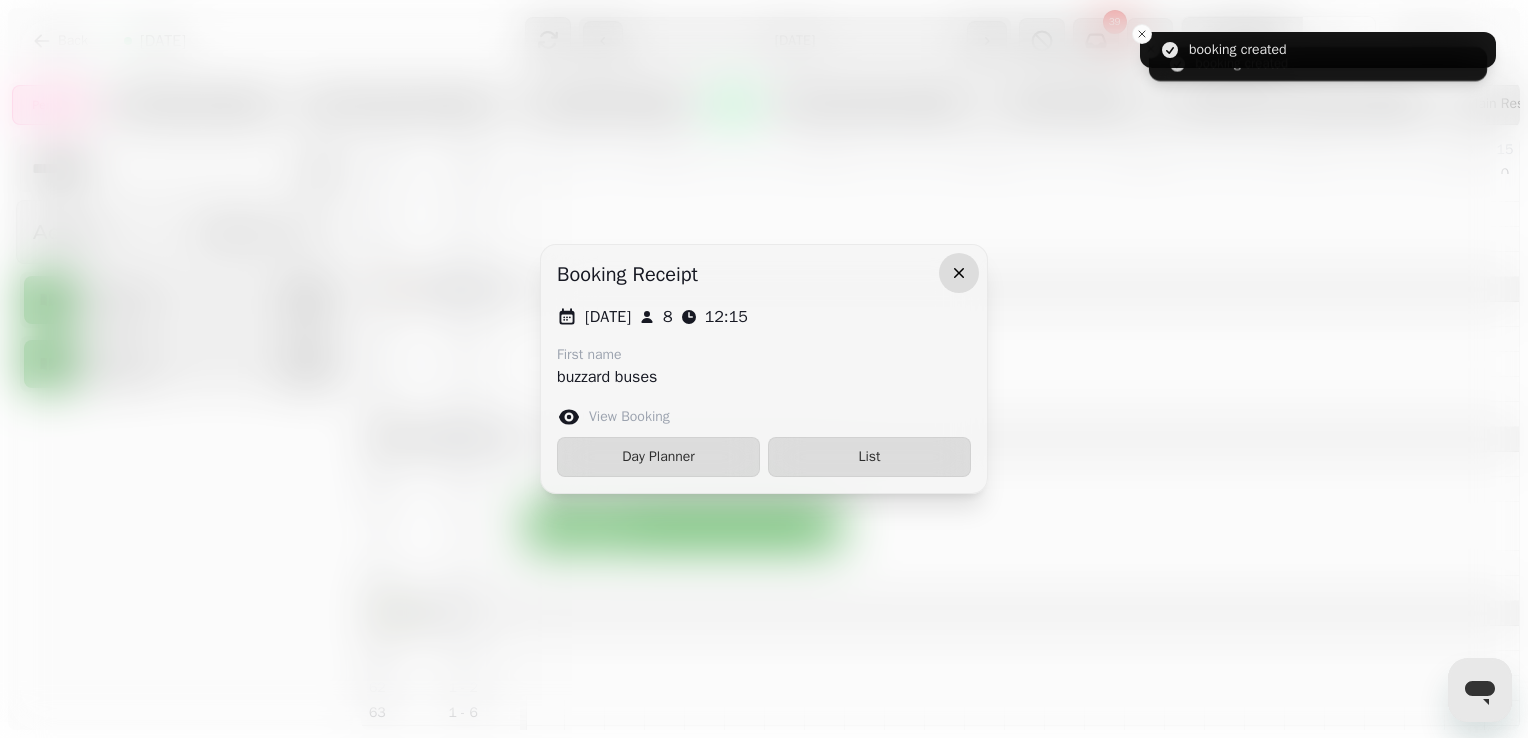 click 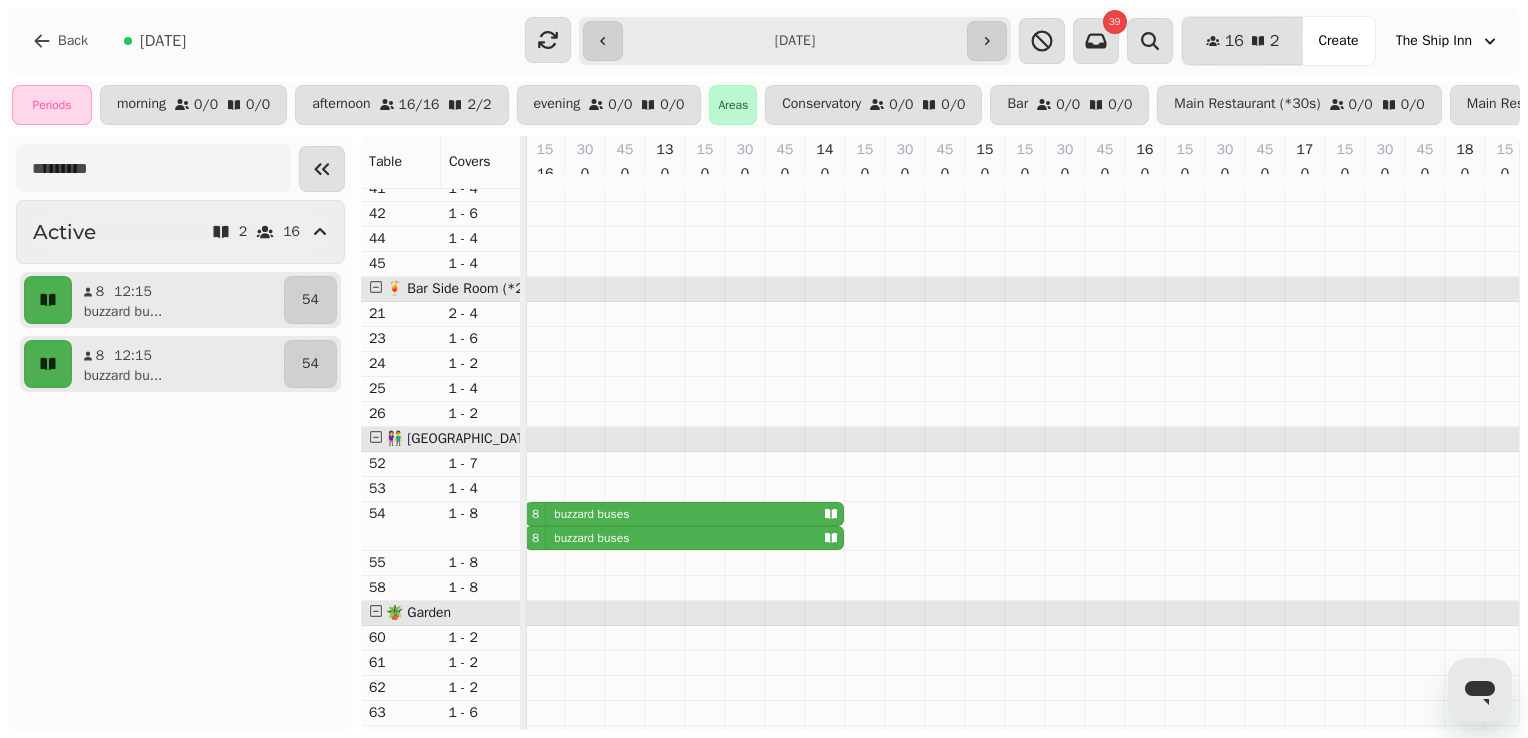 click on "buzzard buses" at bounding box center [587, 514] 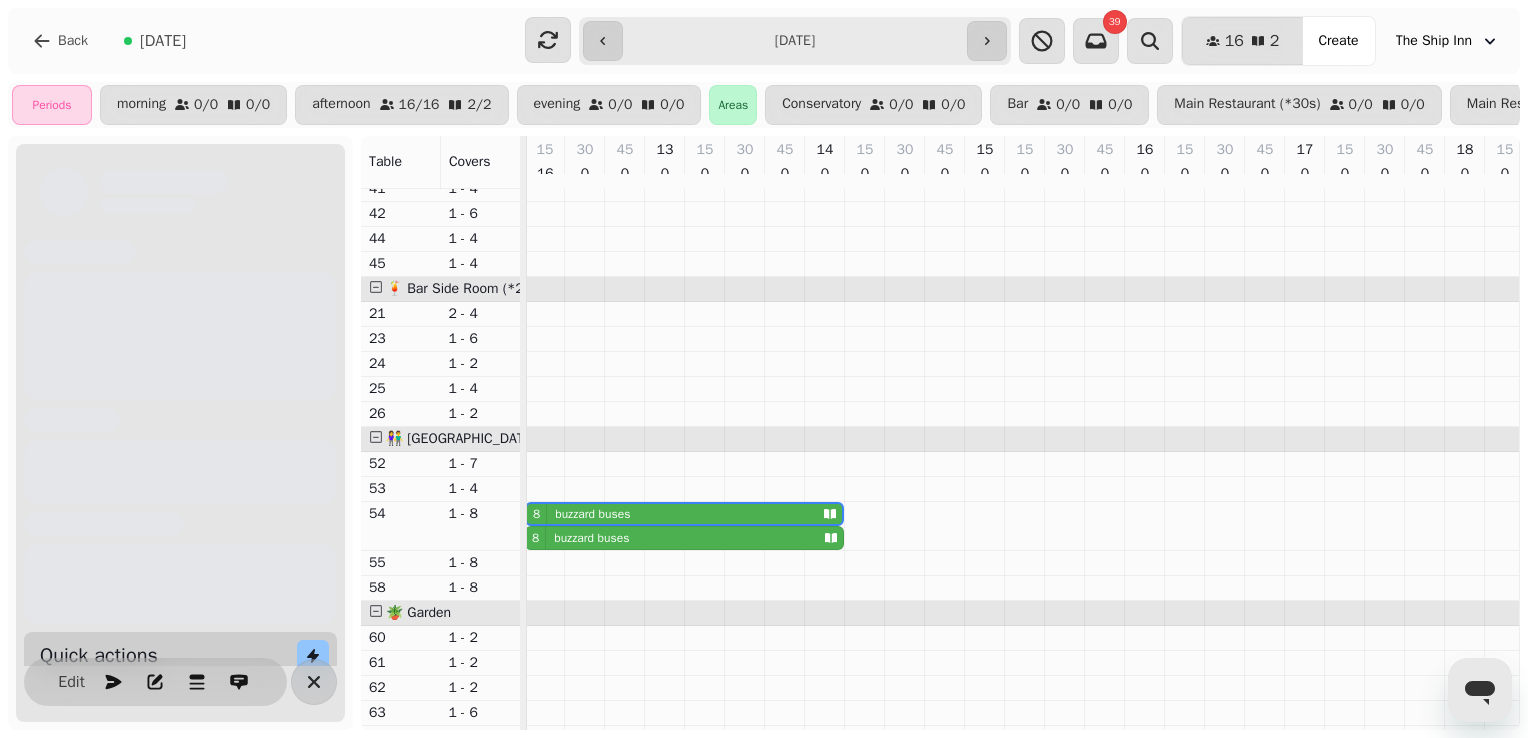 scroll, scrollTop: 0, scrollLeft: 27, axis: horizontal 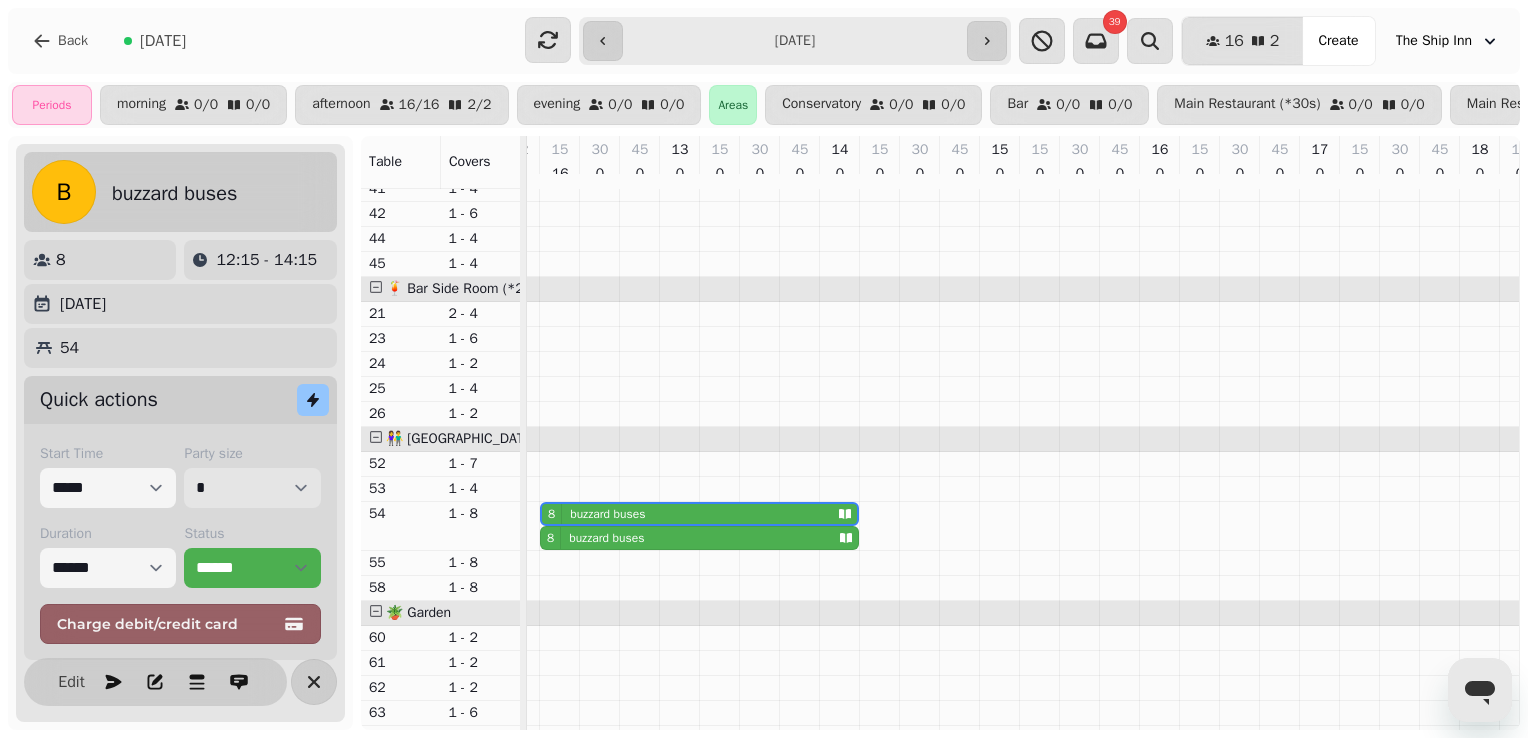 click on "* * * * * * * * * ** ** ** ** ** ** ** ** ** ** ** ** ** ** ** ** ** ** ** ** ** ** ** ** ** ** ** ** ** ** ** ** ** ** ** ** ** ** ** ** ** ** ** ** ** ** ** ** ** ** ** ** ** ** ** ** ** ** ** ** ** ** ** ** ** ** ** ** ** ** ** ** ** ** ** ** ** ** ** ** ** ** ** ** ** ** ** ** ** ** *** *** *** *** *** *** *** *** *** *** *** *** *** *** *** *** *** *** *** *** *** *** *** *** *** *** *** *** *** *** *** *** *** *** *** *** *** *** *** *** *** *** *** *** *** *** *** *** *** *** *** *** *** *** *** *** *** *** *** *** *** *** *** *** *** *** *** *** *** *** *** *** *** *** *** *** *** *** *** *** *** *** *** *** *** *** *** *** *** *** *** *** *** *** *** *** *** *** *** *** *** *** *** *** *** *** *** *** *** *** *** *** *** *** *** *** *** *** *** *** *** *** *** *** *** *** *** *** *** *** *** *** *** *** *** *** *** *** *** *** *** *** *** *** *** *** *** *** *** *** ***" at bounding box center [252, 488] 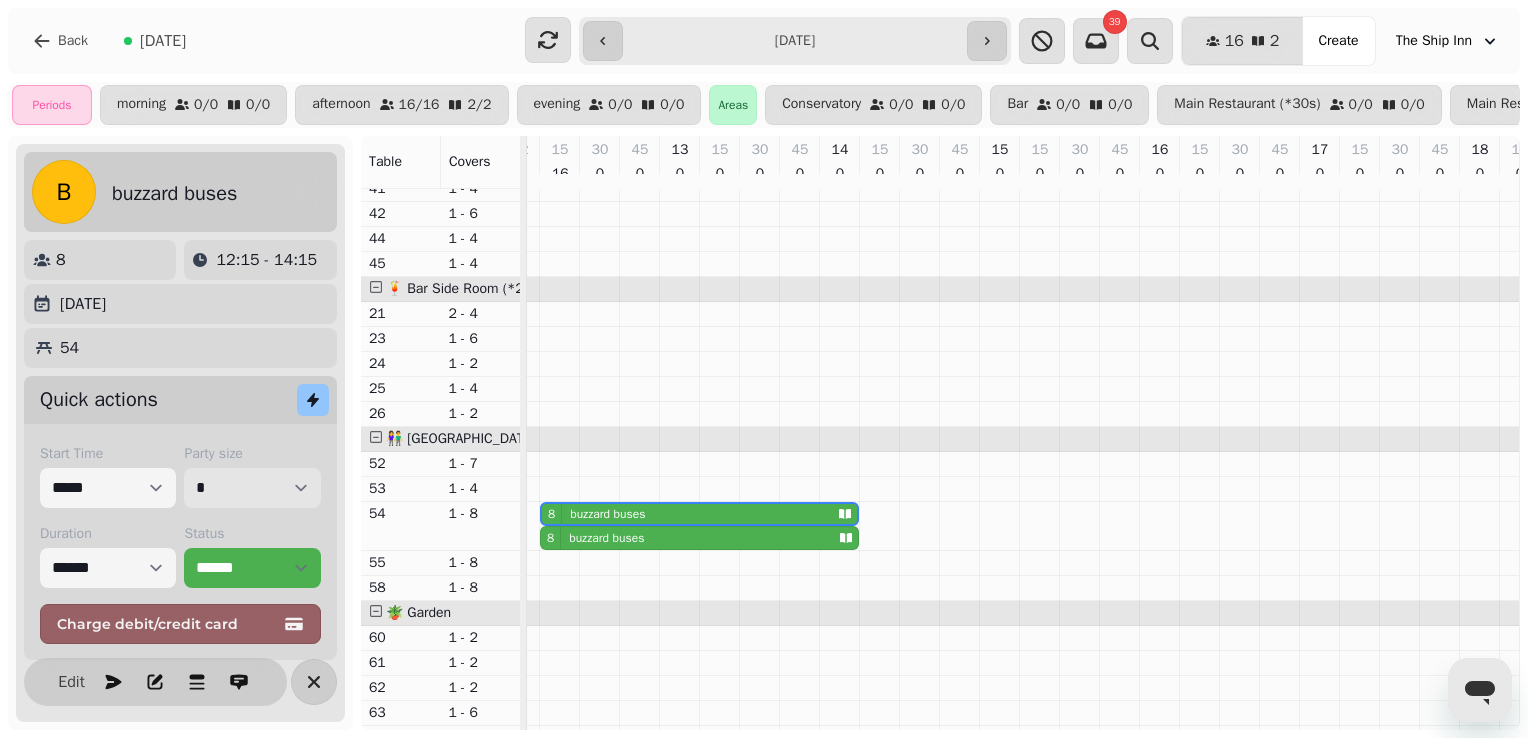 select on "**" 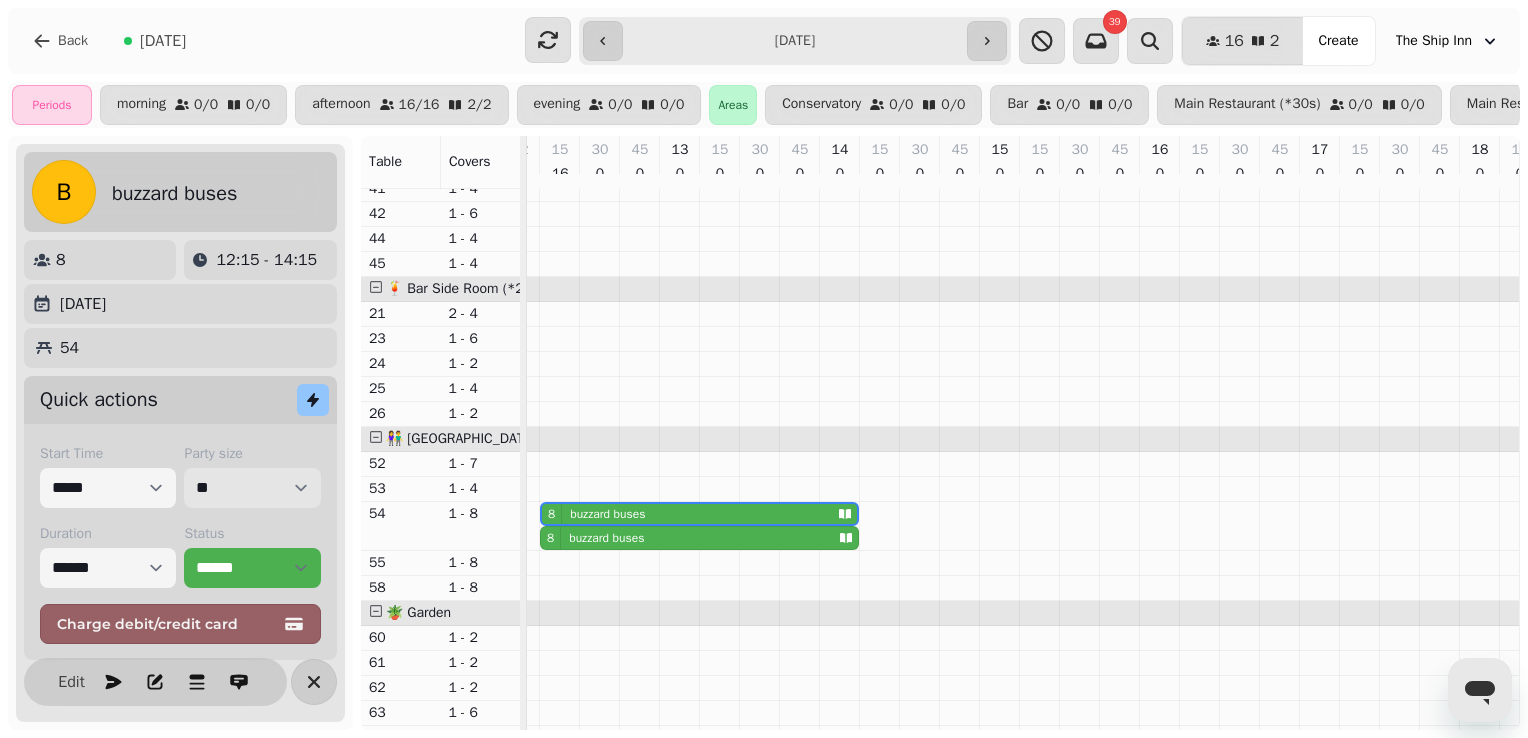 click on "* * * * * * * * * ** ** ** ** ** ** ** ** ** ** ** ** ** ** ** ** ** ** ** ** ** ** ** ** ** ** ** ** ** ** ** ** ** ** ** ** ** ** ** ** ** ** ** ** ** ** ** ** ** ** ** ** ** ** ** ** ** ** ** ** ** ** ** ** ** ** ** ** ** ** ** ** ** ** ** ** ** ** ** ** ** ** ** ** ** ** ** ** ** ** *** *** *** *** *** *** *** *** *** *** *** *** *** *** *** *** *** *** *** *** *** *** *** *** *** *** *** *** *** *** *** *** *** *** *** *** *** *** *** *** *** *** *** *** *** *** *** *** *** *** *** *** *** *** *** *** *** *** *** *** *** *** *** *** *** *** *** *** *** *** *** *** *** *** *** *** *** *** *** *** *** *** *** *** *** *** *** *** *** *** *** *** *** *** *** *** *** *** *** *** *** *** *** *** *** *** *** *** *** *** *** *** *** *** *** *** *** *** *** *** *** *** *** *** *** *** *** *** *** *** *** *** *** *** *** *** *** *** *** *** *** *** *** *** *** *** *** *** *** *** ***" at bounding box center [252, 488] 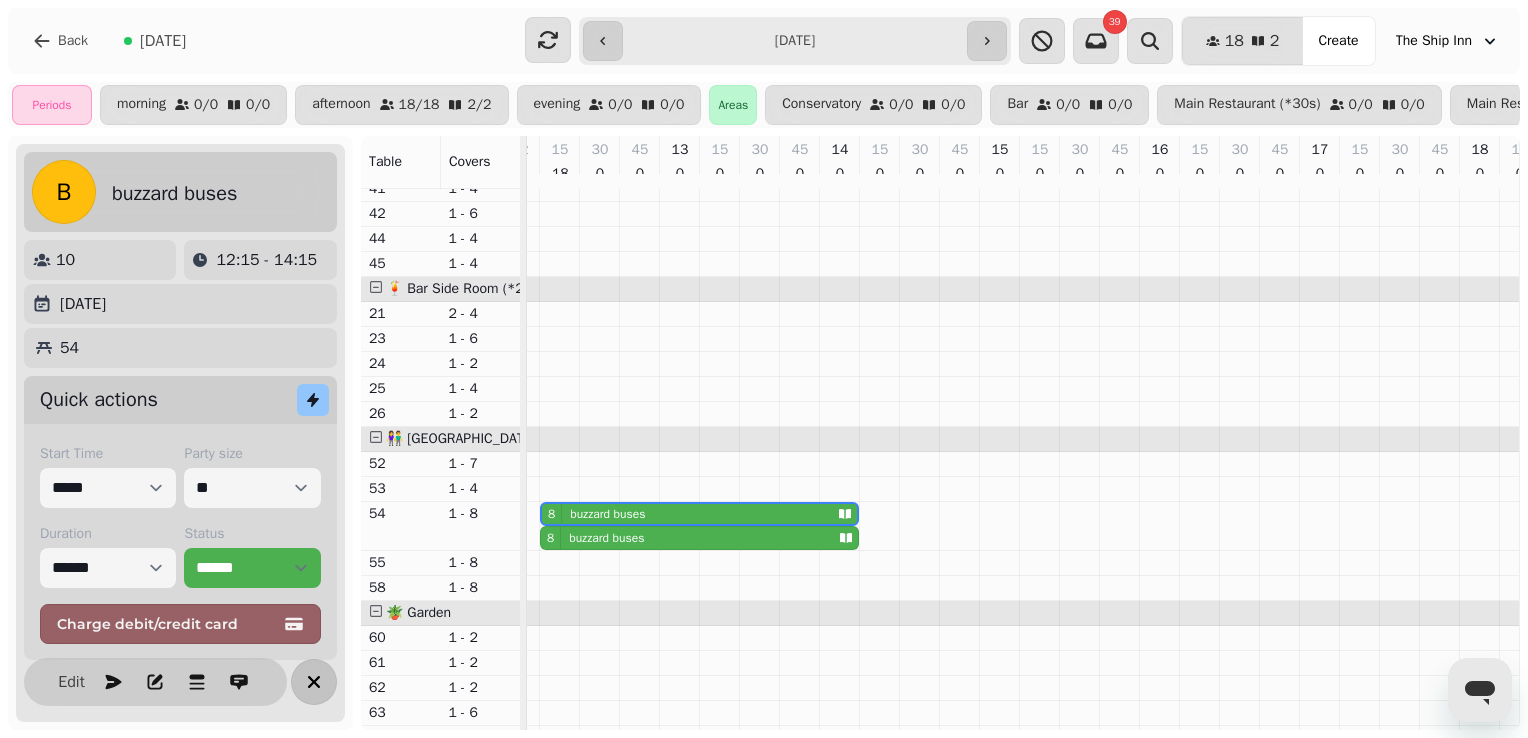 click at bounding box center (314, 682) 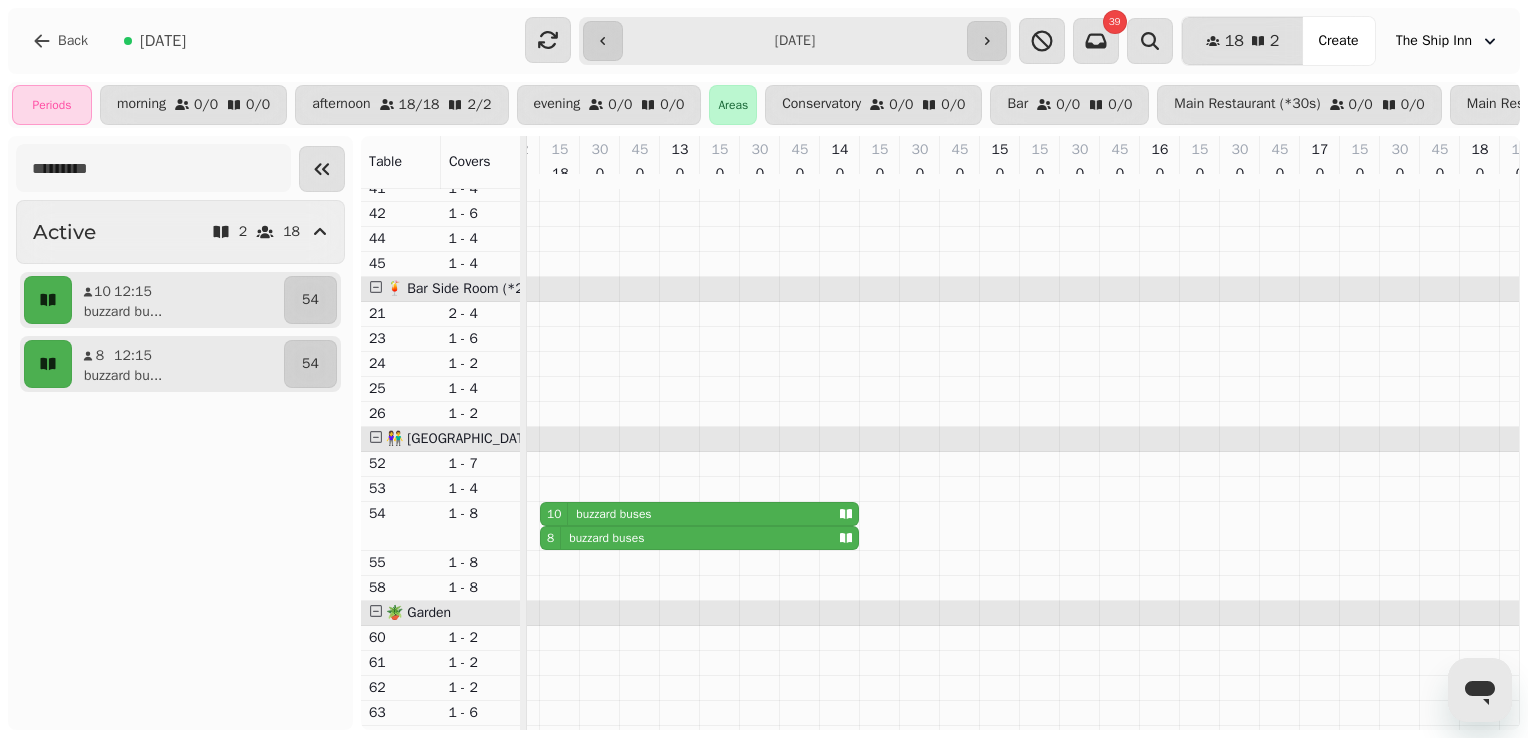 click on "buzzard buses" at bounding box center (606, 538) 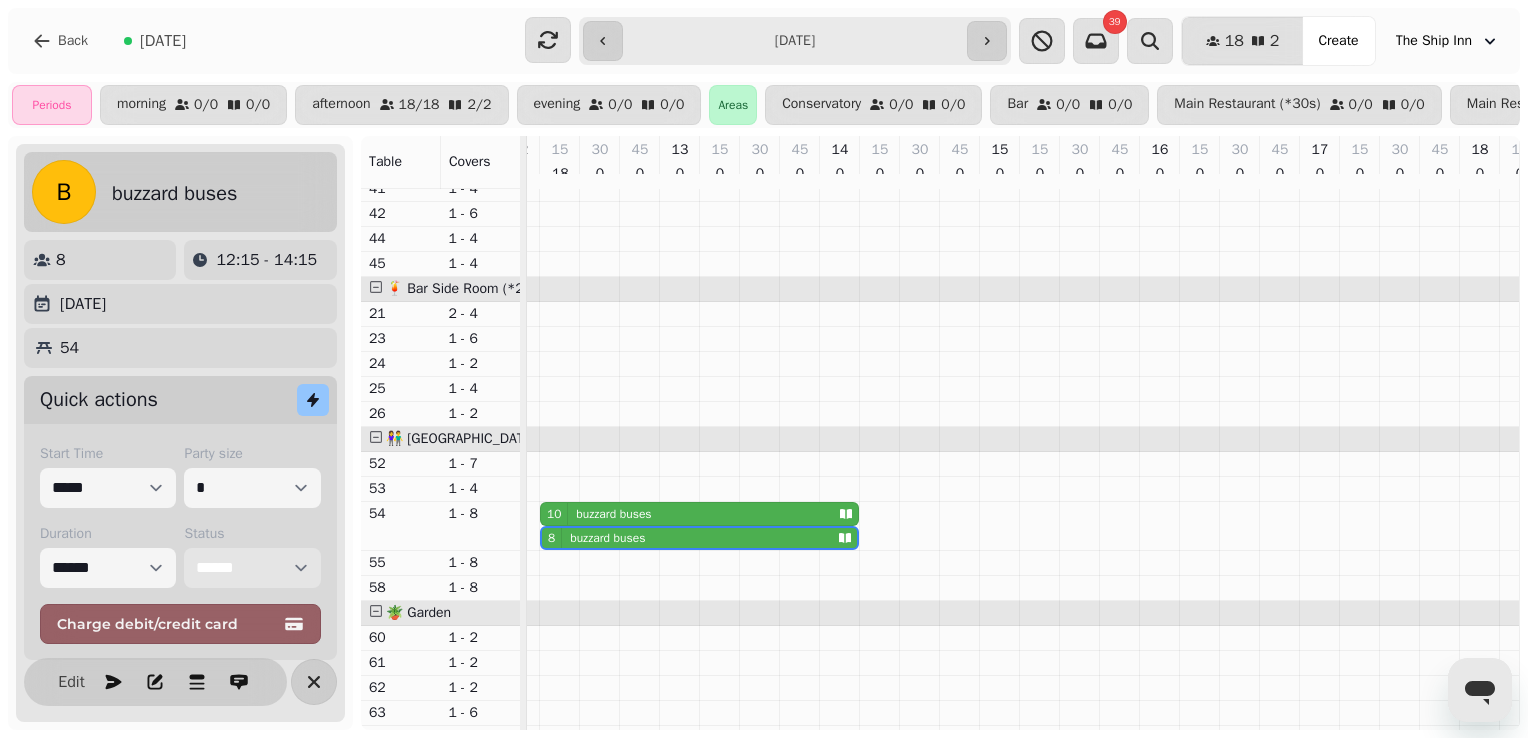 click on "**********" at bounding box center (252, 568) 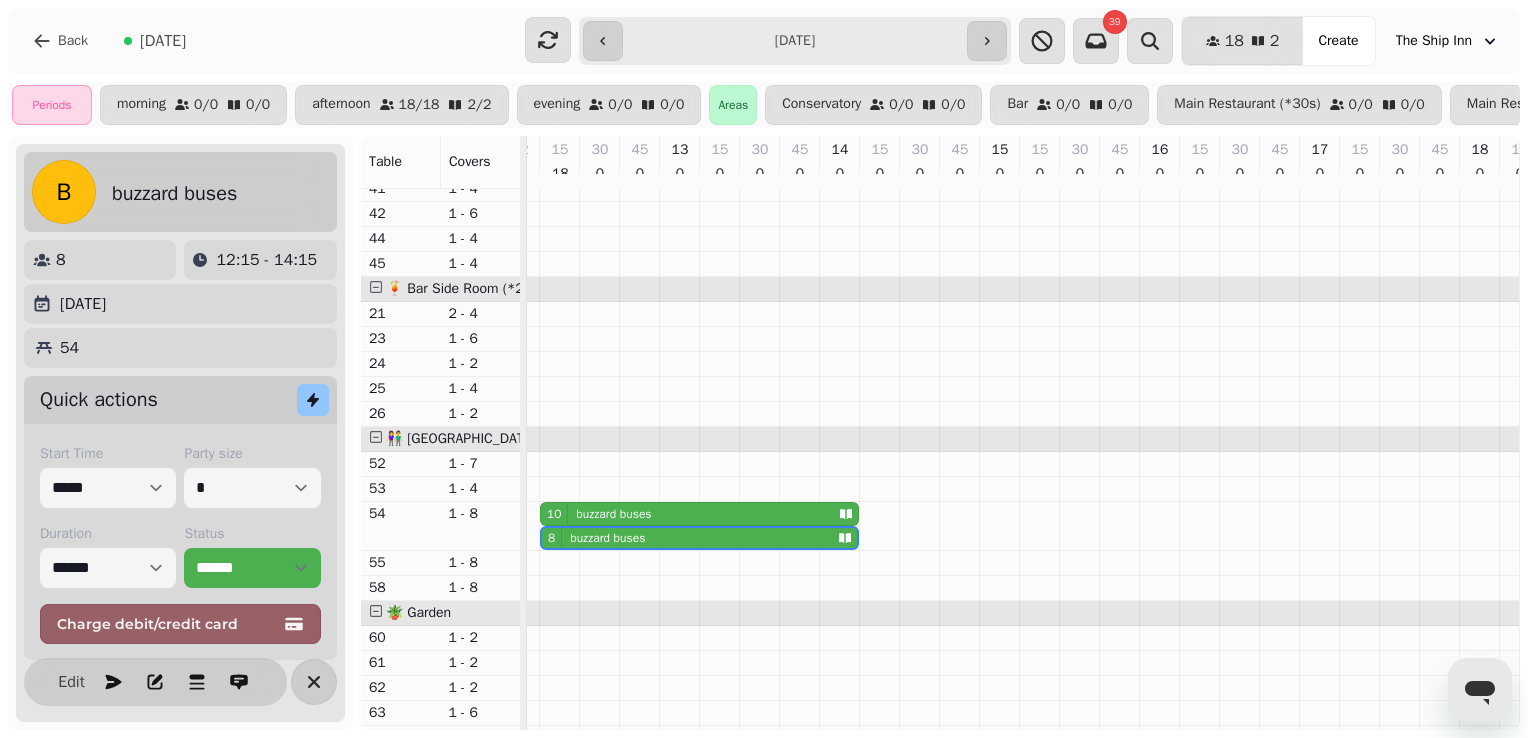 click on "Start Time" at bounding box center (108, 454) 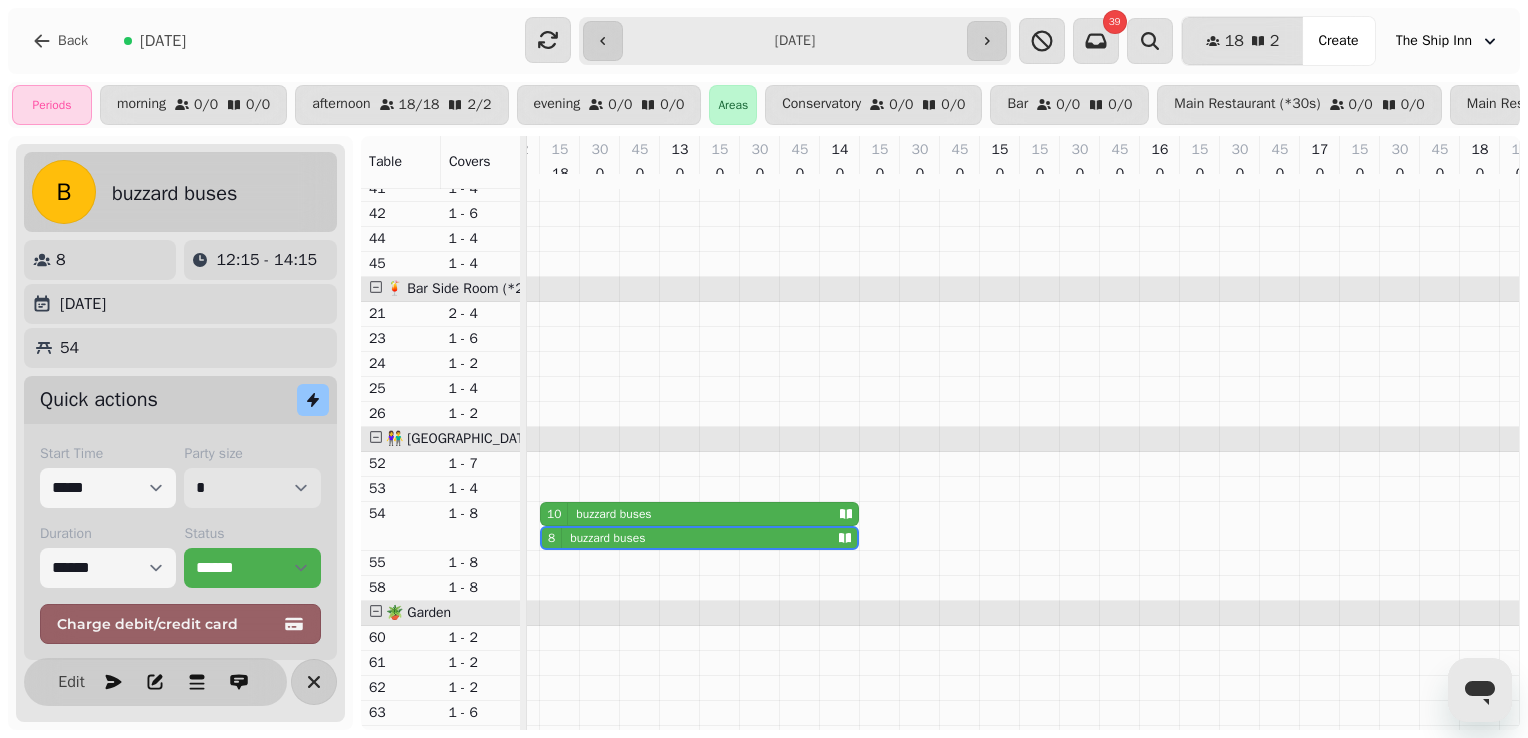click on "* * * * * * * * * ** ** ** ** ** ** ** ** ** ** ** ** ** ** ** ** ** ** ** ** ** ** ** ** ** ** ** ** ** ** ** ** ** ** ** ** ** ** ** ** ** ** ** ** ** ** ** ** ** ** ** ** ** ** ** ** ** ** ** ** ** ** ** ** ** ** ** ** ** ** ** ** ** ** ** ** ** ** ** ** ** ** ** ** ** ** ** ** ** ** *** *** *** *** *** *** *** *** *** *** *** *** *** *** *** *** *** *** *** *** *** *** *** *** *** *** *** *** *** *** *** *** *** *** *** *** *** *** *** *** *** *** *** *** *** *** *** *** *** *** *** *** *** *** *** *** *** *** *** *** *** *** *** *** *** *** *** *** *** *** *** *** *** *** *** *** *** *** *** *** *** *** *** *** *** *** *** *** *** *** *** *** *** *** *** *** *** *** *** *** *** *** *** *** *** *** *** *** *** *** *** *** *** *** *** *** *** *** *** *** *** *** *** *** *** *** *** *** *** *** *** *** *** *** *** *** *** *** *** *** *** *** *** *** *** *** *** *** *** *** ***" at bounding box center [252, 488] 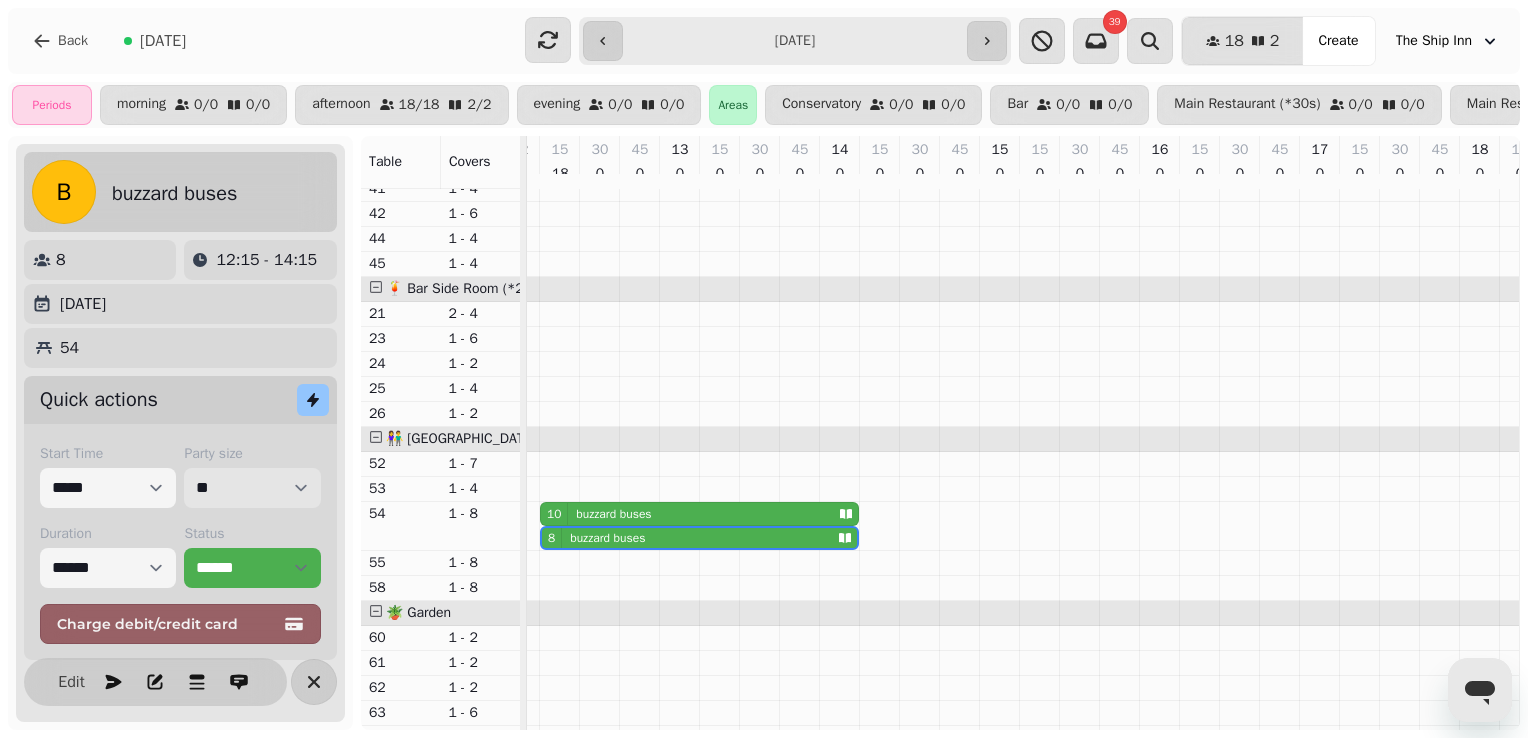 click on "* * * * * * * * * ** ** ** ** ** ** ** ** ** ** ** ** ** ** ** ** ** ** ** ** ** ** ** ** ** ** ** ** ** ** ** ** ** ** ** ** ** ** ** ** ** ** ** ** ** ** ** ** ** ** ** ** ** ** ** ** ** ** ** ** ** ** ** ** ** ** ** ** ** ** ** ** ** ** ** ** ** ** ** ** ** ** ** ** ** ** ** ** ** ** *** *** *** *** *** *** *** *** *** *** *** *** *** *** *** *** *** *** *** *** *** *** *** *** *** *** *** *** *** *** *** *** *** *** *** *** *** *** *** *** *** *** *** *** *** *** *** *** *** *** *** *** *** *** *** *** *** *** *** *** *** *** *** *** *** *** *** *** *** *** *** *** *** *** *** *** *** *** *** *** *** *** *** *** *** *** *** *** *** *** *** *** *** *** *** *** *** *** *** *** *** *** *** *** *** *** *** *** *** *** *** *** *** *** *** *** *** *** *** *** *** *** *** *** *** *** *** *** *** *** *** *** *** *** *** *** *** *** *** *** *** *** *** *** *** *** *** *** *** *** ***" at bounding box center (252, 488) 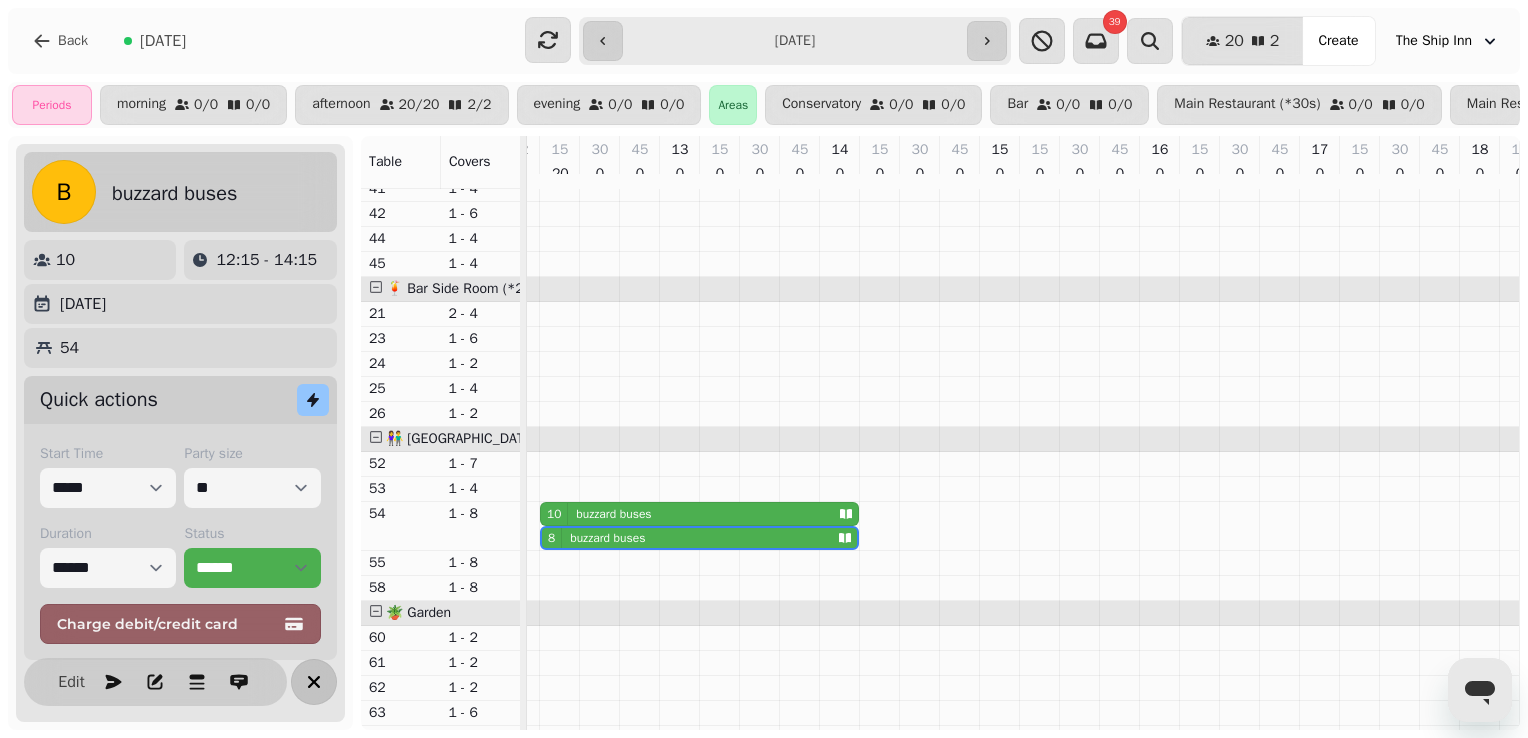 click 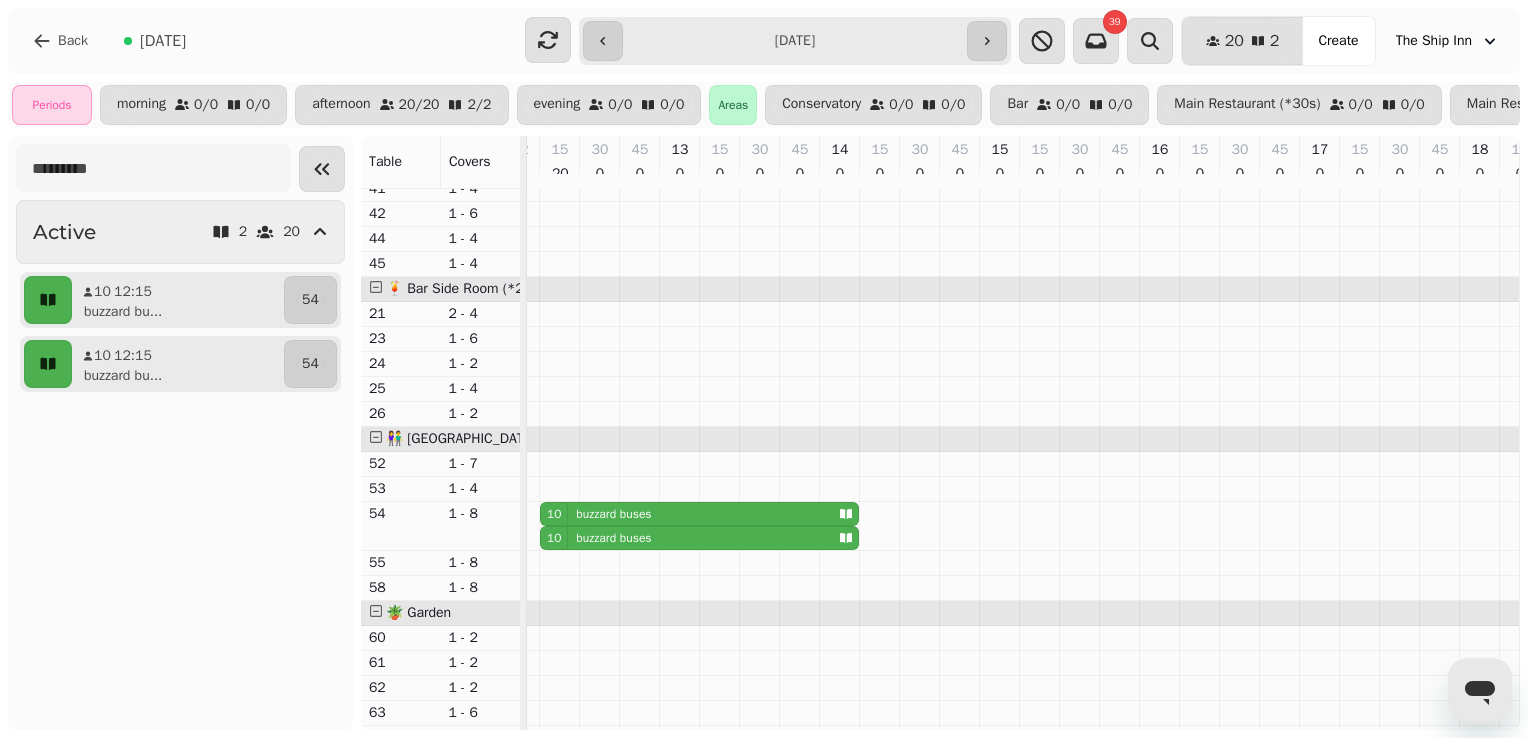 click on "**********" at bounding box center (794, 41) 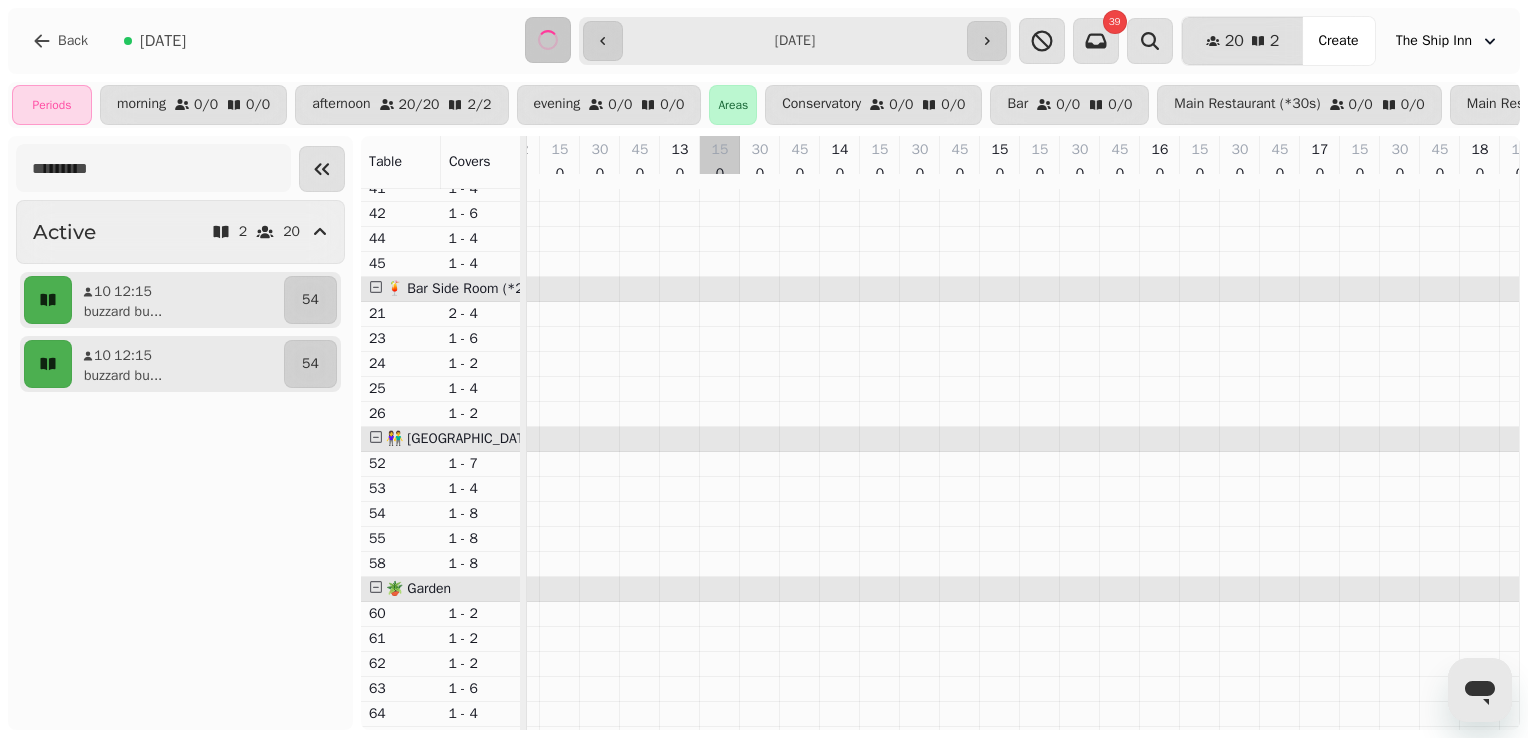 scroll, scrollTop: 0, scrollLeft: 42, axis: horizontal 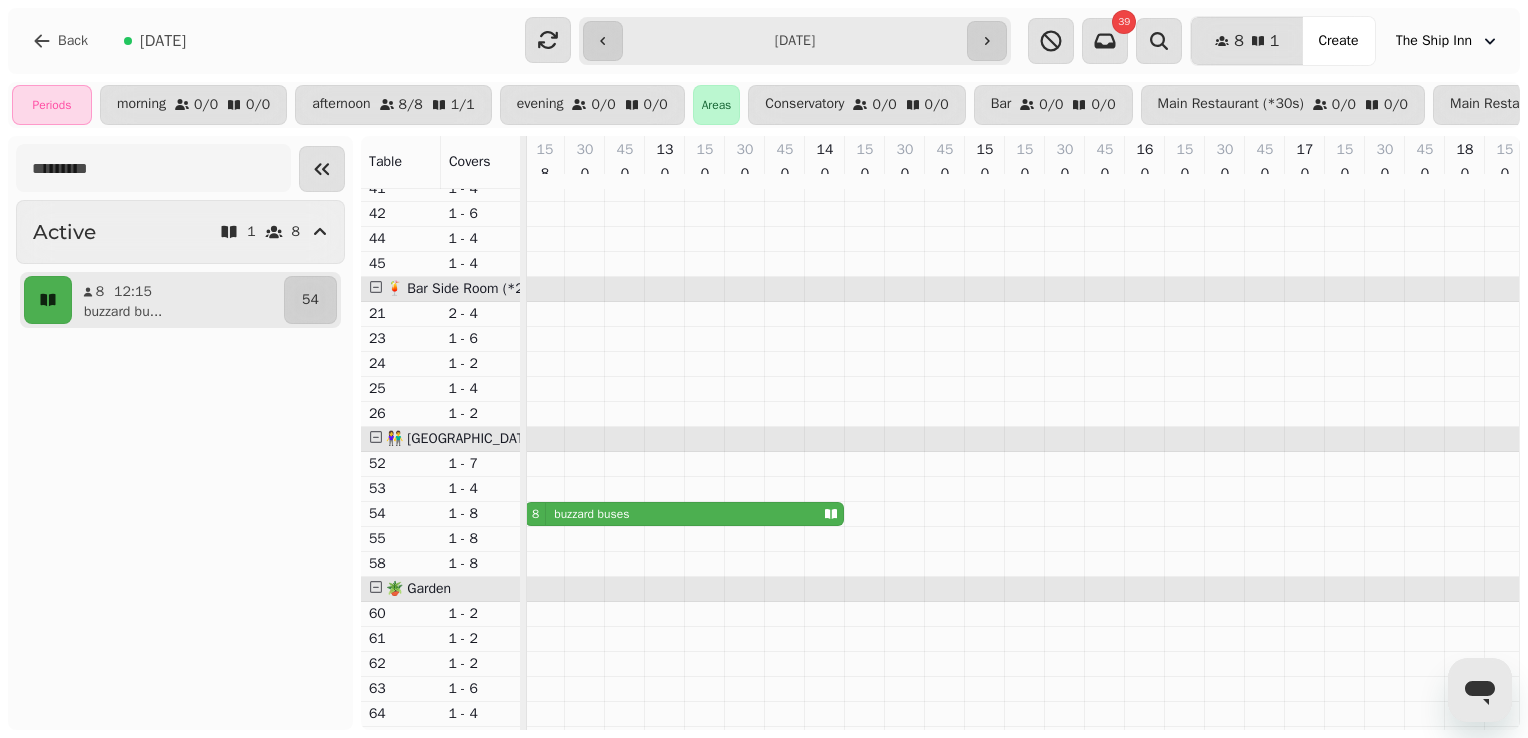 click on "buzzard buses" at bounding box center [591, 514] 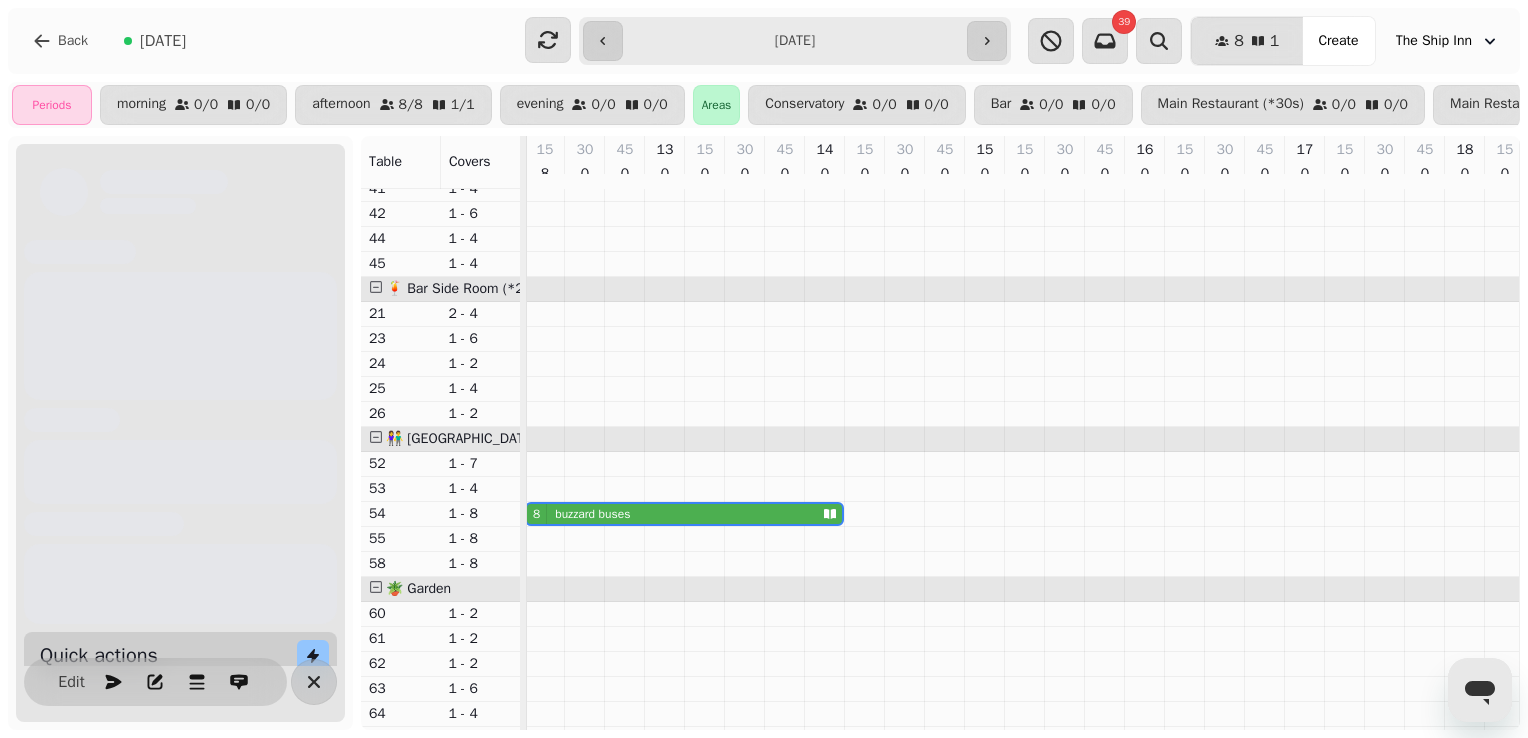scroll, scrollTop: 0, scrollLeft: 27, axis: horizontal 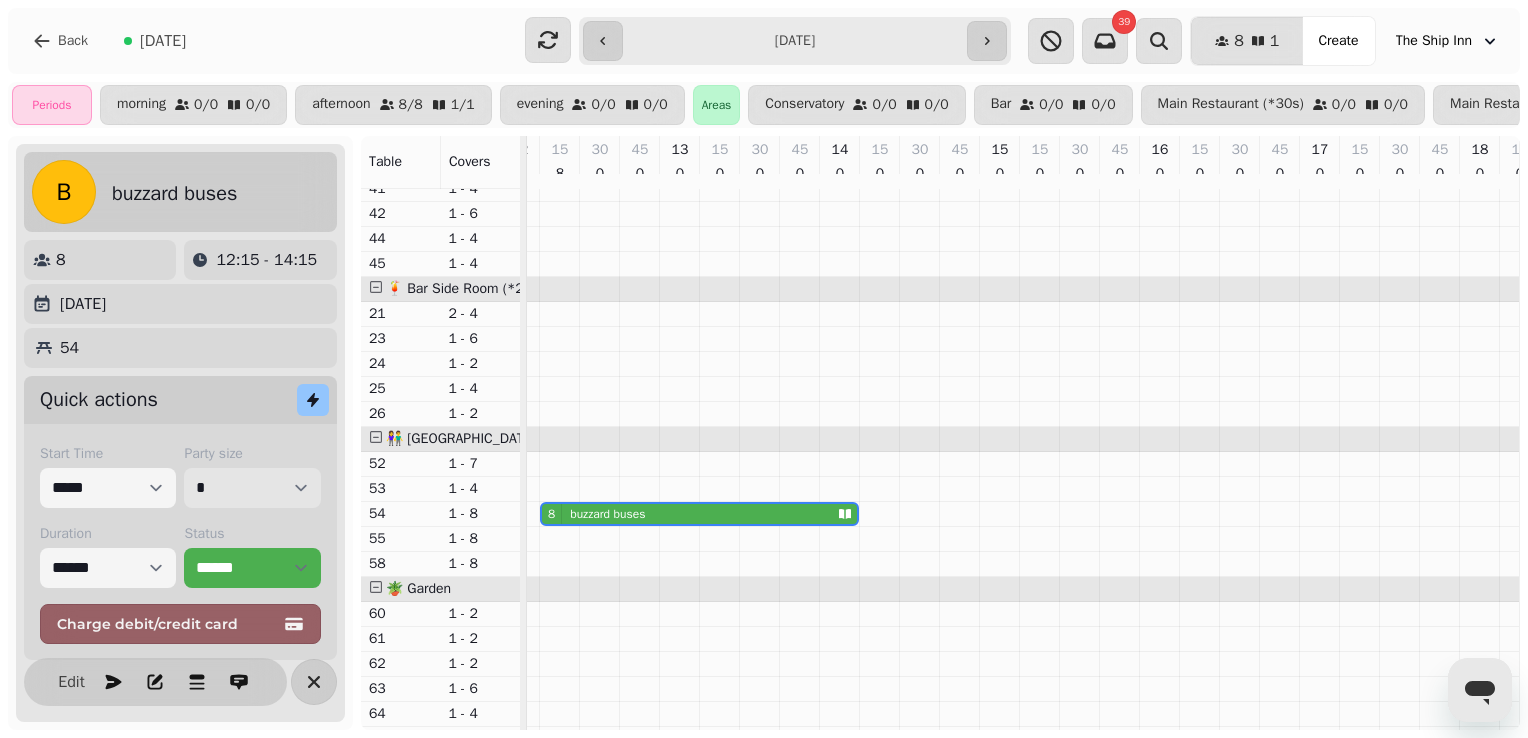 click on "* * * * * * * * * ** ** ** ** ** ** ** ** ** ** ** ** ** ** ** ** ** ** ** ** ** ** ** ** ** ** ** ** ** ** ** ** ** ** ** ** ** ** ** ** ** ** ** ** ** ** ** ** ** ** ** ** ** ** ** ** ** ** ** ** ** ** ** ** ** ** ** ** ** ** ** ** ** ** ** ** ** ** ** ** ** ** ** ** ** ** ** ** ** ** *** *** *** *** *** *** *** *** *** *** *** *** *** *** *** *** *** *** *** *** *** *** *** *** *** *** *** *** *** *** *** *** *** *** *** *** *** *** *** *** *** *** *** *** *** *** *** *** *** *** *** *** *** *** *** *** *** *** *** *** *** *** *** *** *** *** *** *** *** *** *** *** *** *** *** *** *** *** *** *** *** *** *** *** *** *** *** *** *** *** *** *** *** *** *** *** *** *** *** *** *** *** *** *** *** *** *** *** *** *** *** *** *** *** *** *** *** *** *** *** *** *** *** *** *** *** *** *** *** *** *** *** *** *** *** *** *** *** *** *** *** *** *** *** *** *** *** *** *** *** ***" at bounding box center [252, 488] 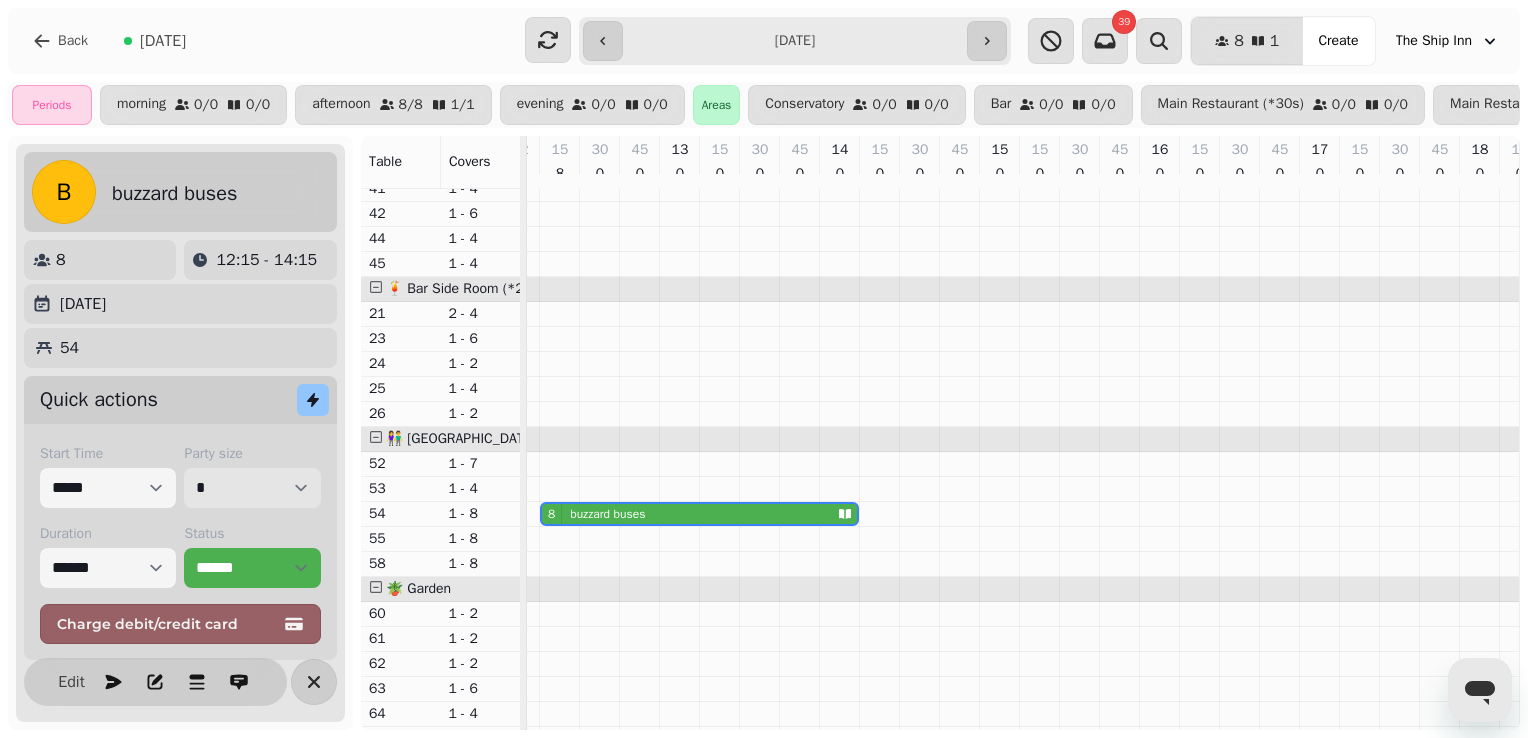 select on "**" 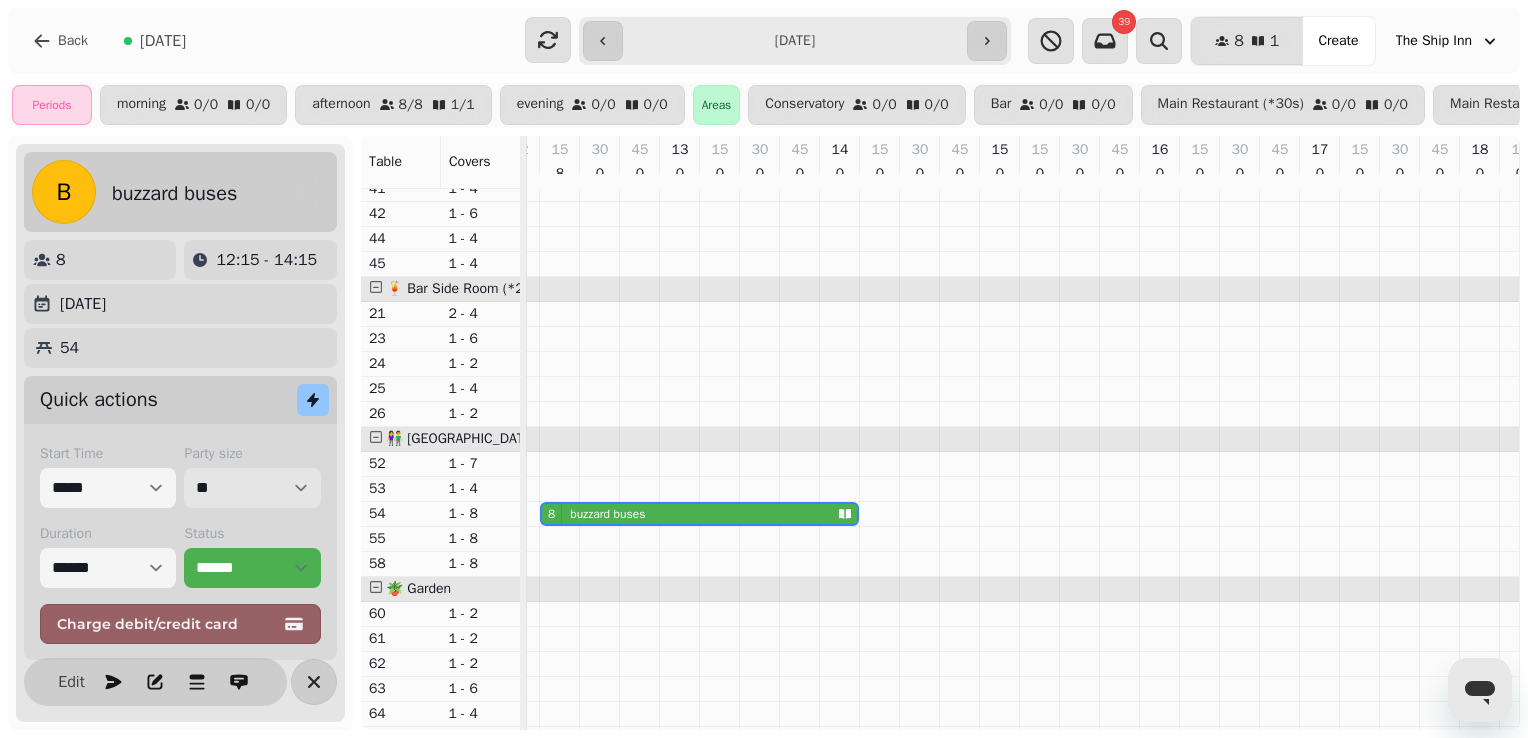 click on "* * * * * * * * * ** ** ** ** ** ** ** ** ** ** ** ** ** ** ** ** ** ** ** ** ** ** ** ** ** ** ** ** ** ** ** ** ** ** ** ** ** ** ** ** ** ** ** ** ** ** ** ** ** ** ** ** ** ** ** ** ** ** ** ** ** ** ** ** ** ** ** ** ** ** ** ** ** ** ** ** ** ** ** ** ** ** ** ** ** ** ** ** ** ** *** *** *** *** *** *** *** *** *** *** *** *** *** *** *** *** *** *** *** *** *** *** *** *** *** *** *** *** *** *** *** *** *** *** *** *** *** *** *** *** *** *** *** *** *** *** *** *** *** *** *** *** *** *** *** *** *** *** *** *** *** *** *** *** *** *** *** *** *** *** *** *** *** *** *** *** *** *** *** *** *** *** *** *** *** *** *** *** *** *** *** *** *** *** *** *** *** *** *** *** *** *** *** *** *** *** *** *** *** *** *** *** *** *** *** *** *** *** *** *** *** *** *** *** *** *** *** *** *** *** *** *** *** *** *** *** *** *** *** *** *** *** *** *** *** *** *** *** *** *** ***" at bounding box center (252, 488) 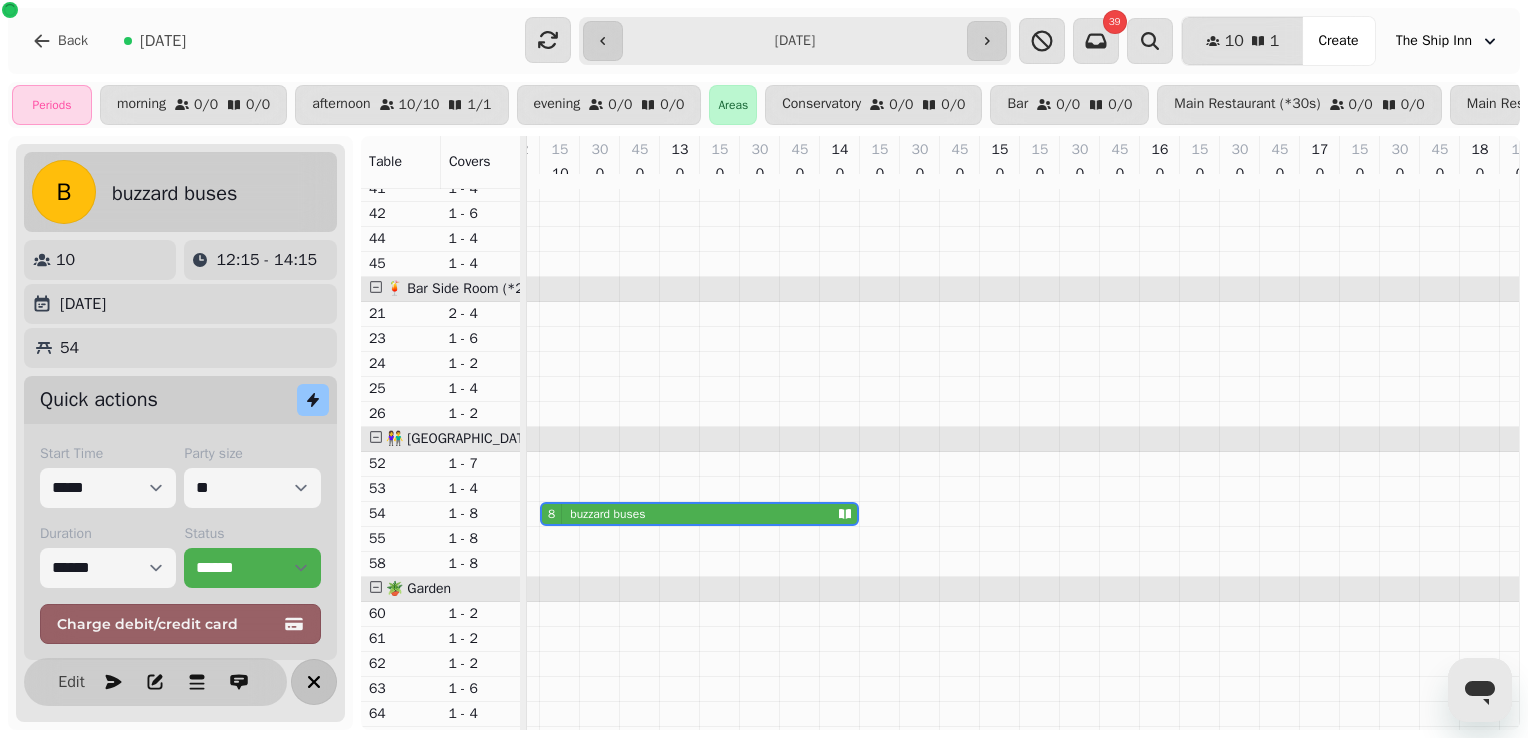 click 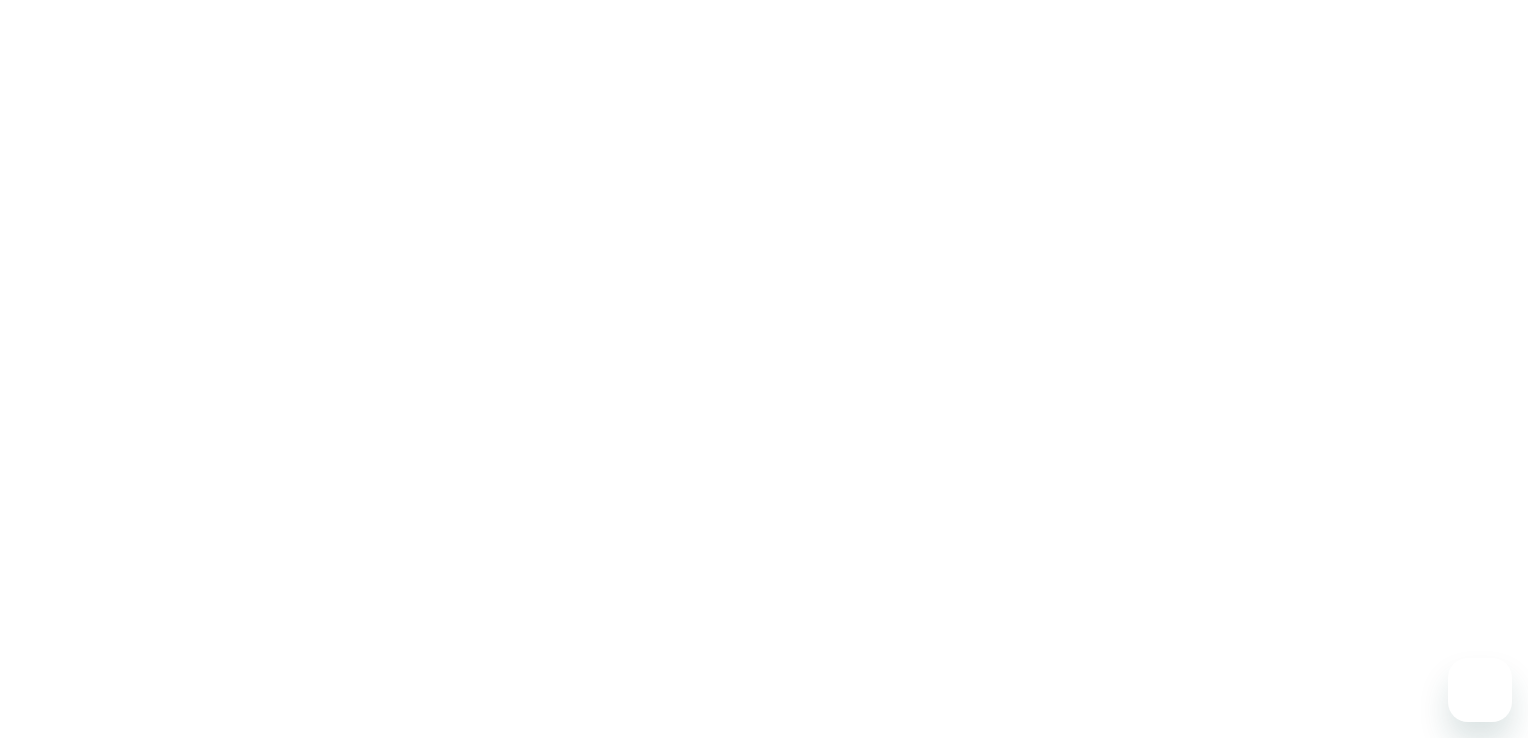 scroll, scrollTop: 0, scrollLeft: 0, axis: both 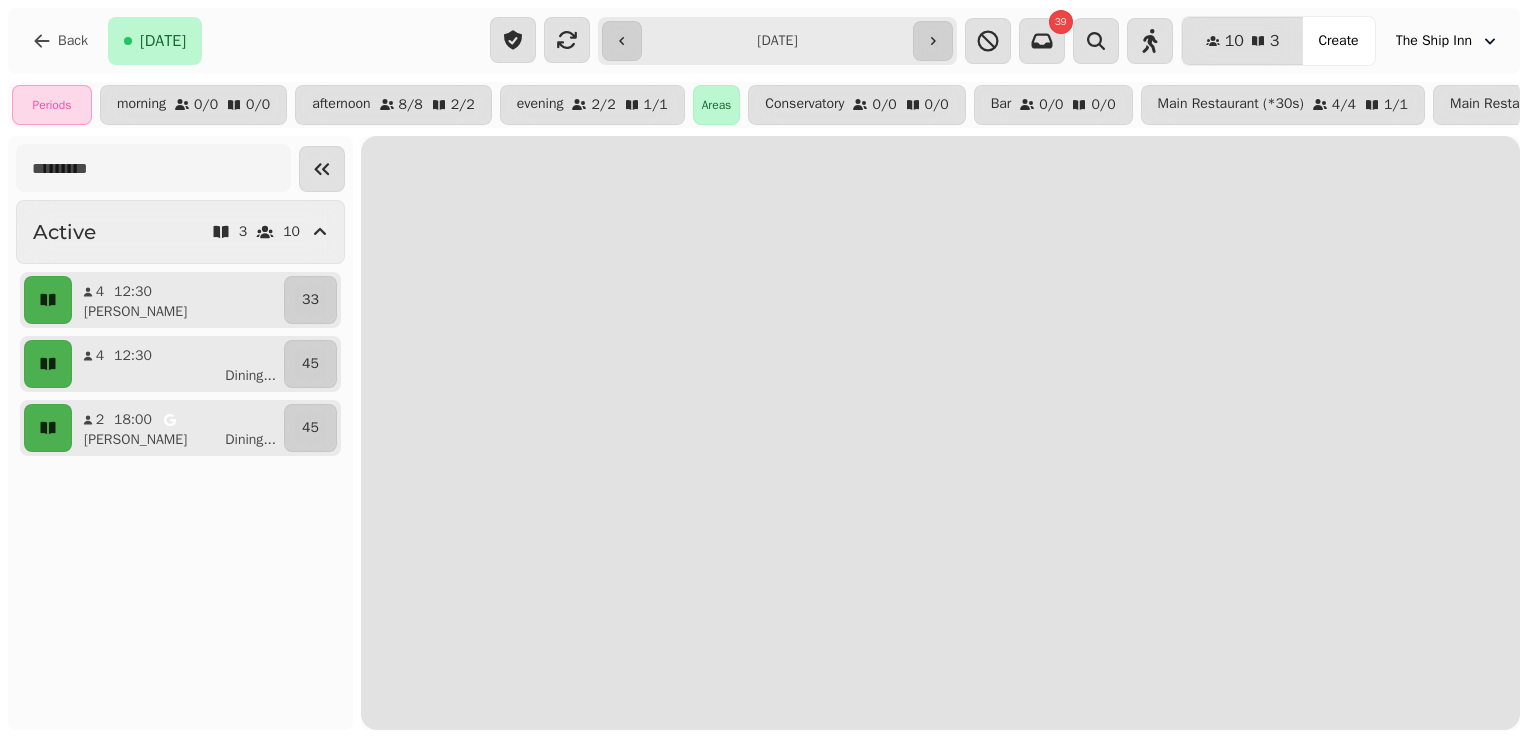 click on "Main Restaurant (*40s)" at bounding box center (1523, 105) 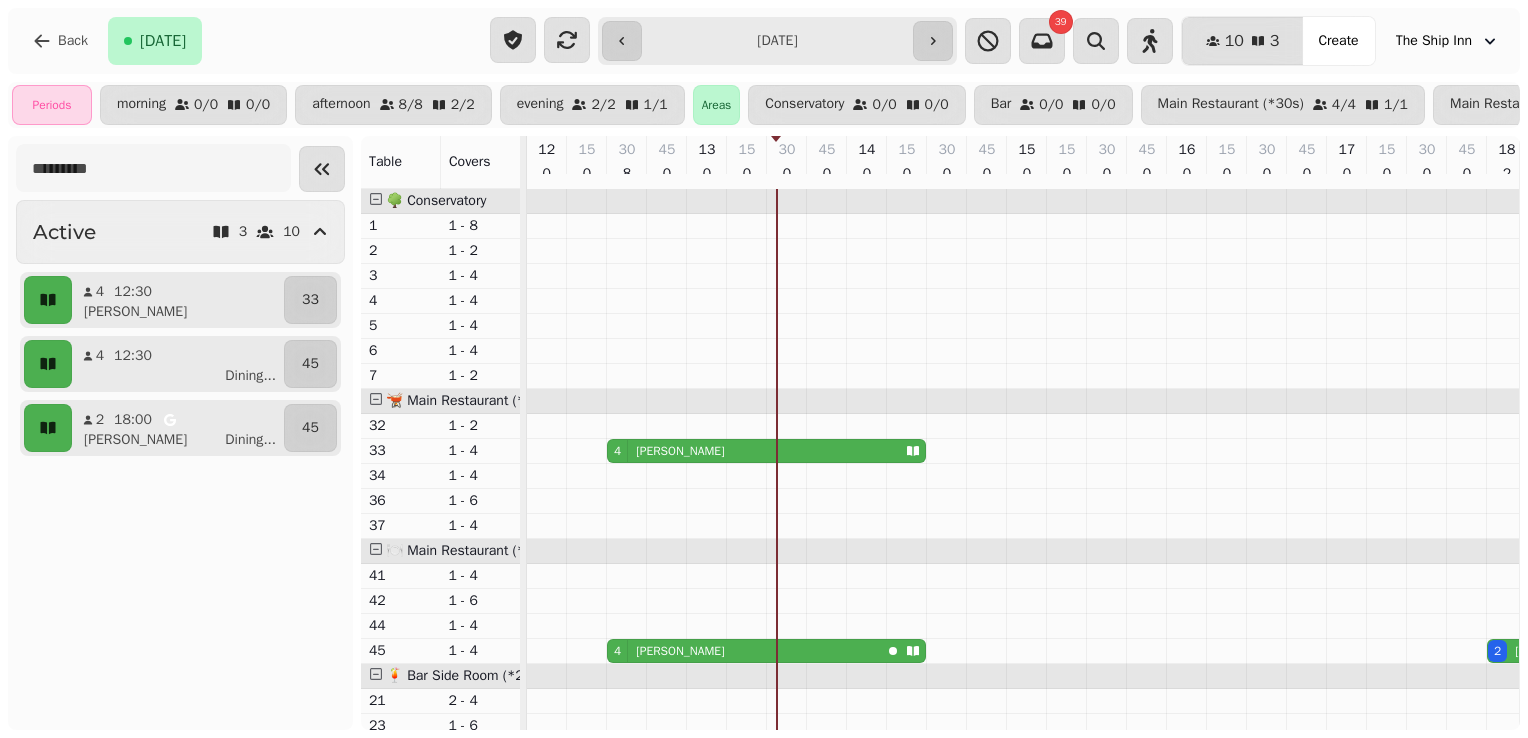scroll, scrollTop: 0, scrollLeft: 252, axis: horizontal 